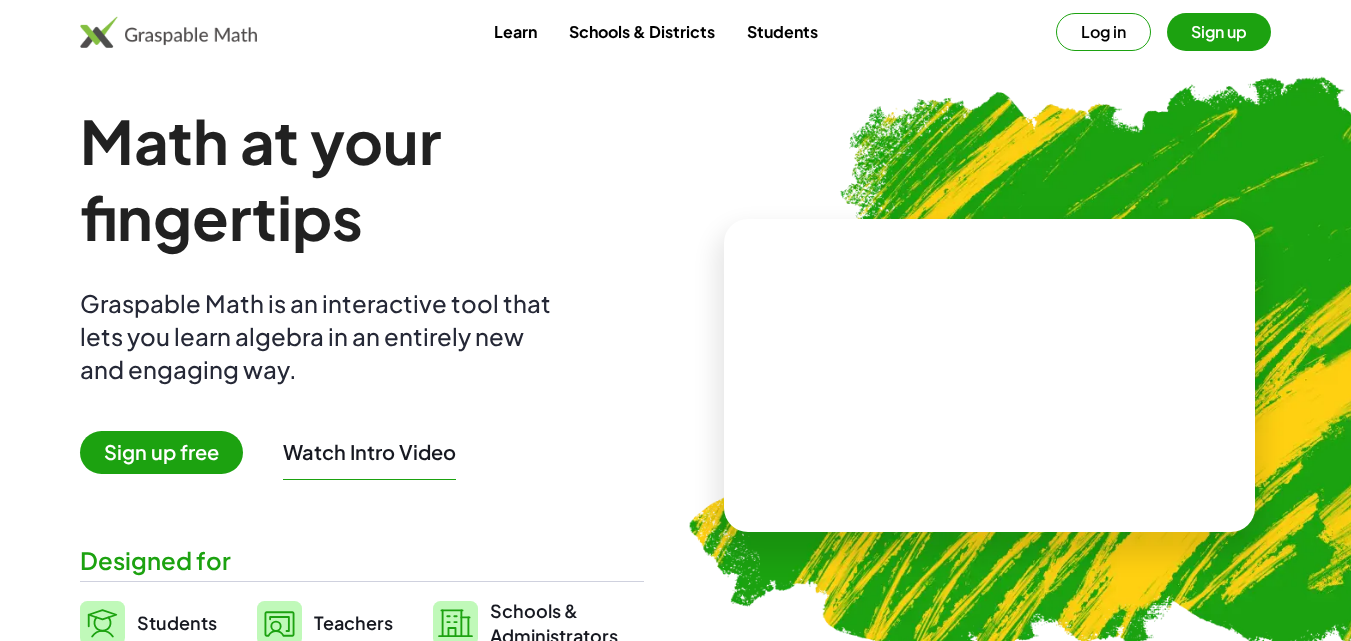 scroll, scrollTop: 0, scrollLeft: 0, axis: both 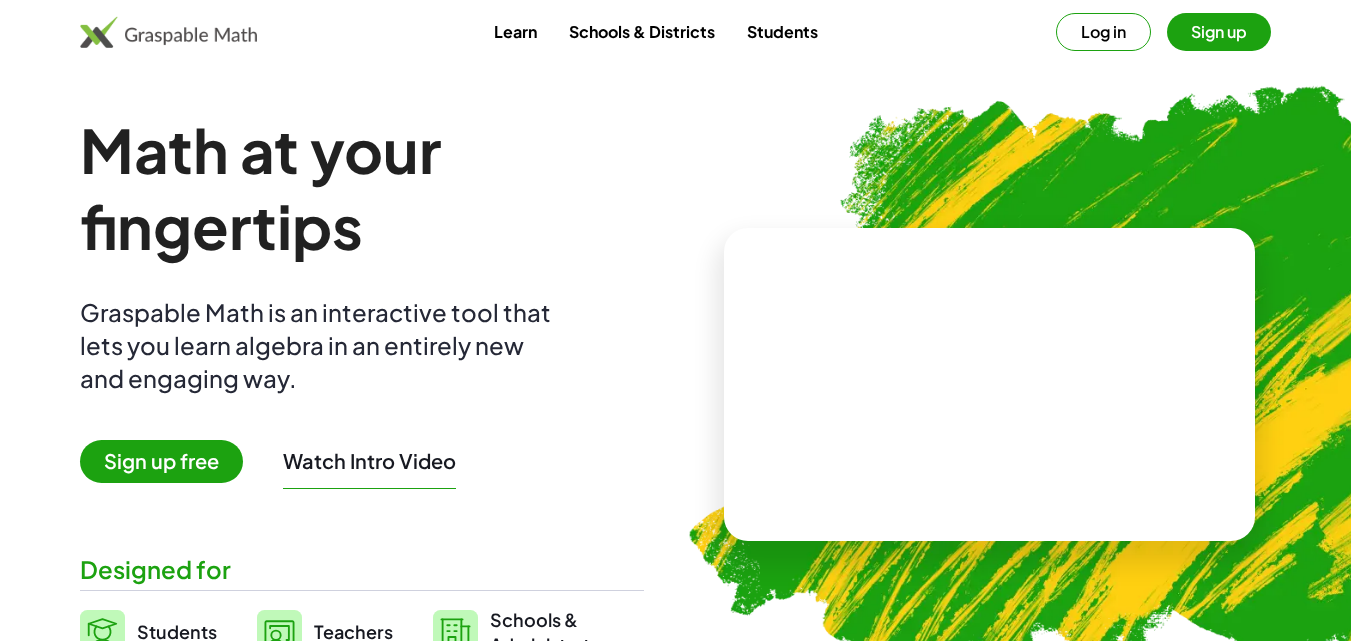 click at bounding box center [989, 384] 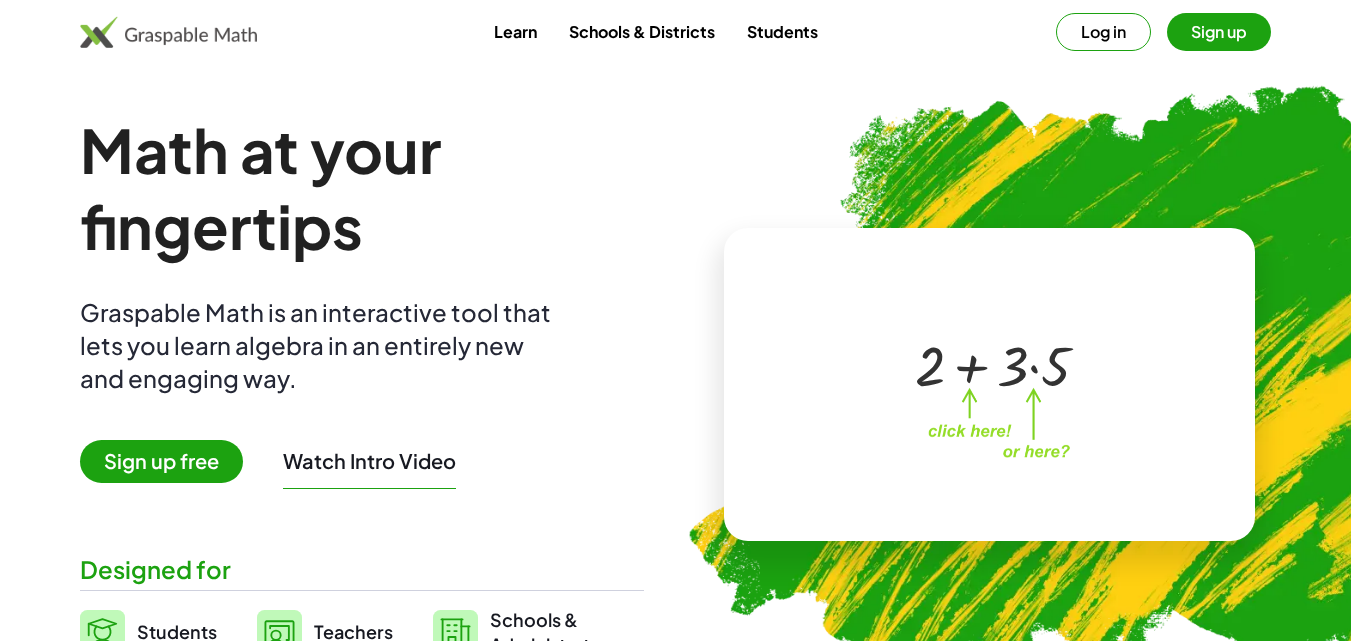 click on "Sign up free" at bounding box center (161, 461) 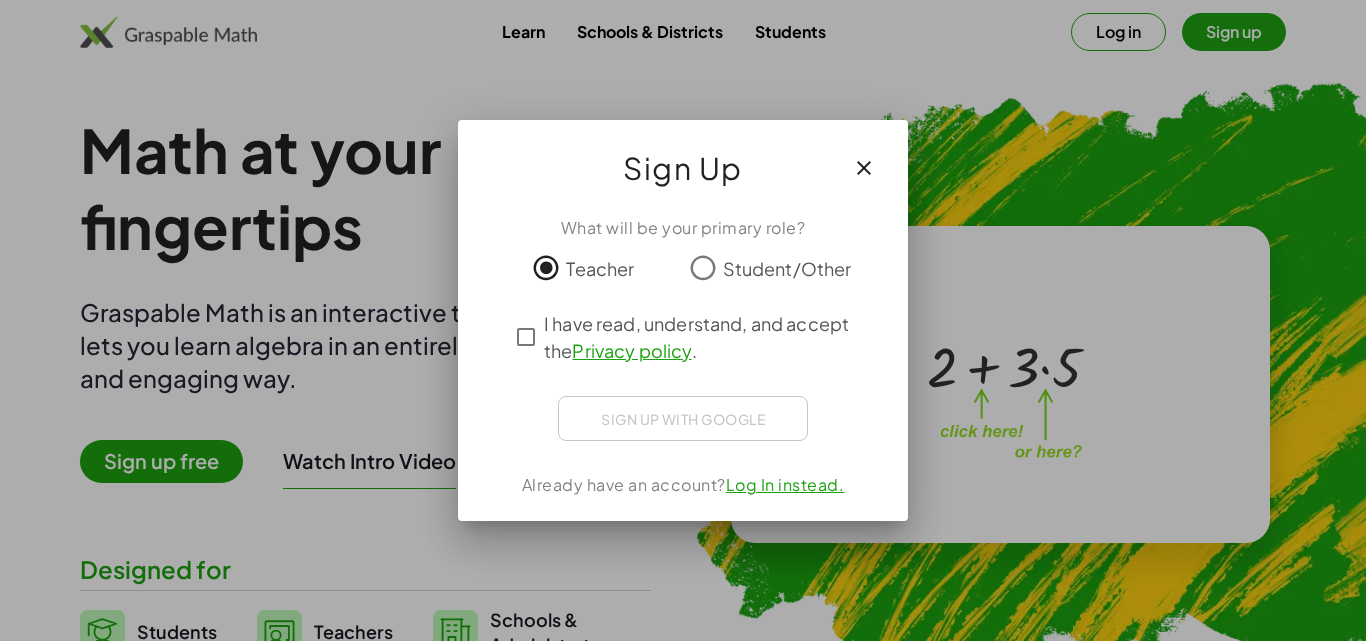 click on "Sign up with Google  Iniciar sesión con Google Iniciar sesión con Google. Se abre en una pestaña nueva." at bounding box center [683, 418] 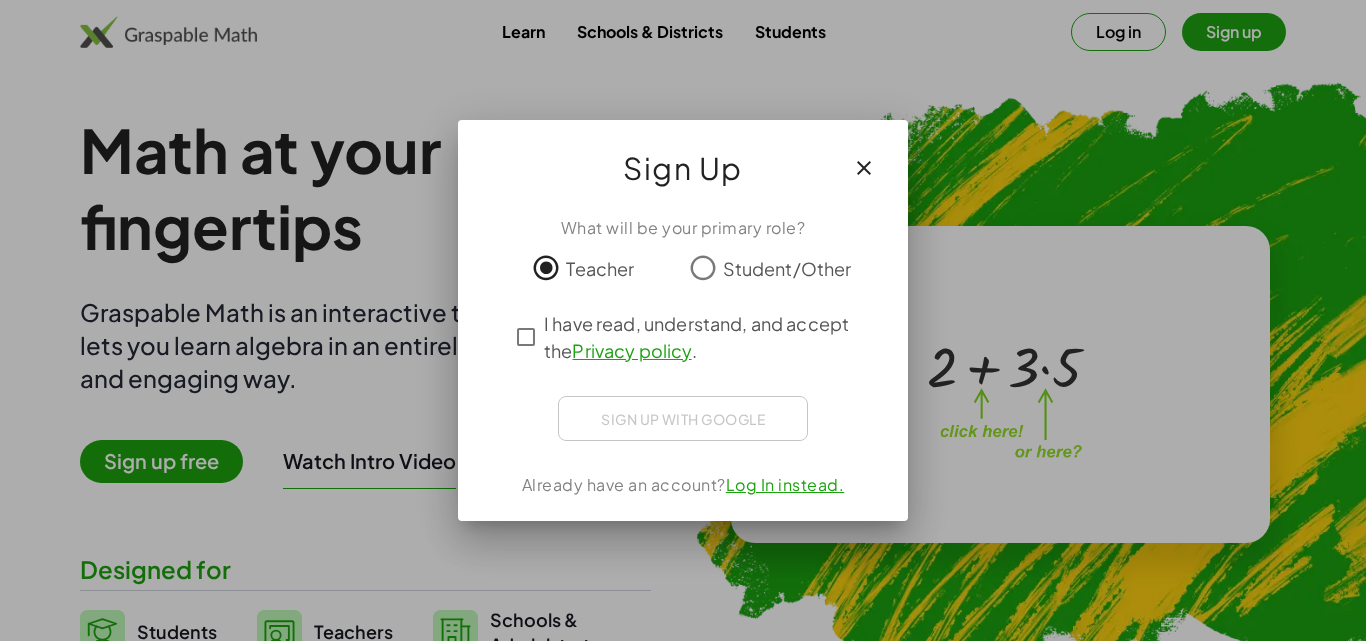 click 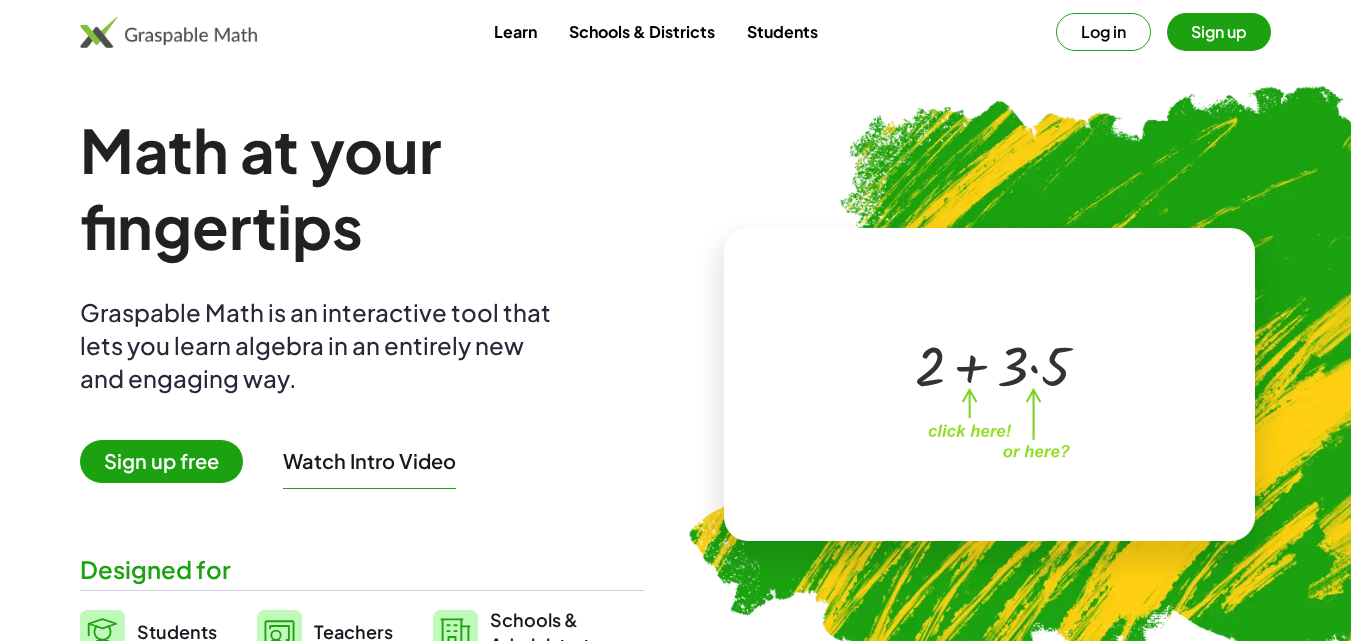 click on "Log in" at bounding box center (1103, 32) 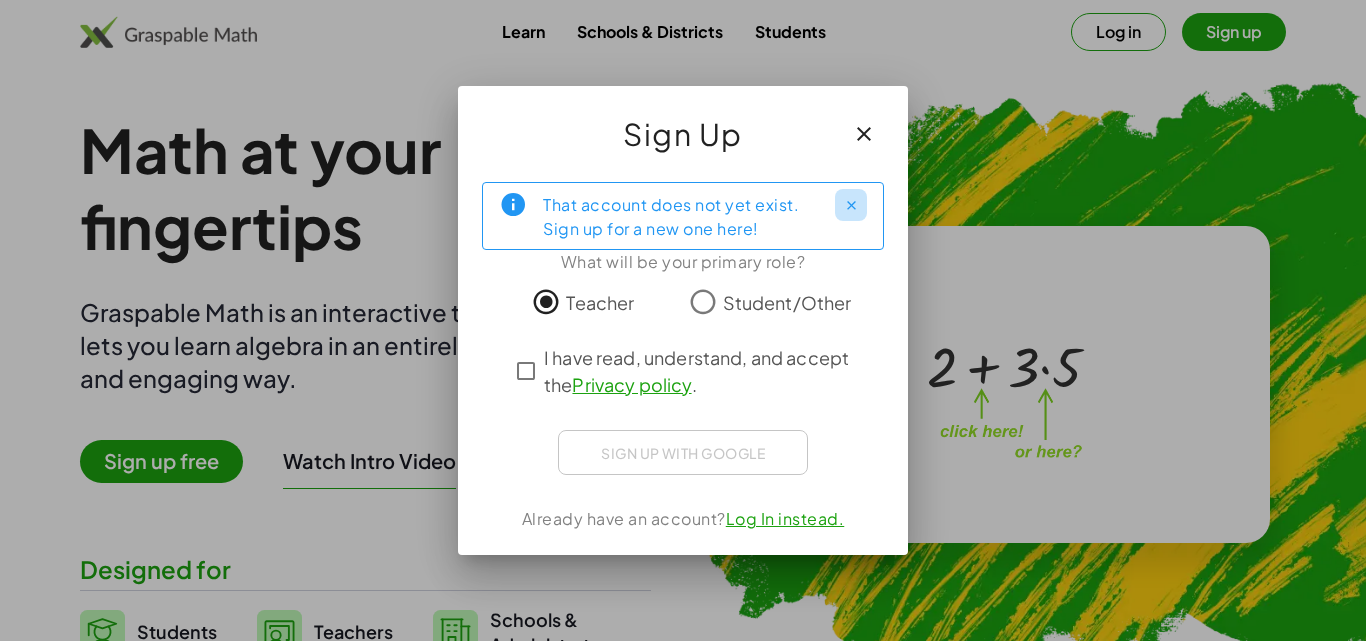 click at bounding box center (851, 205) 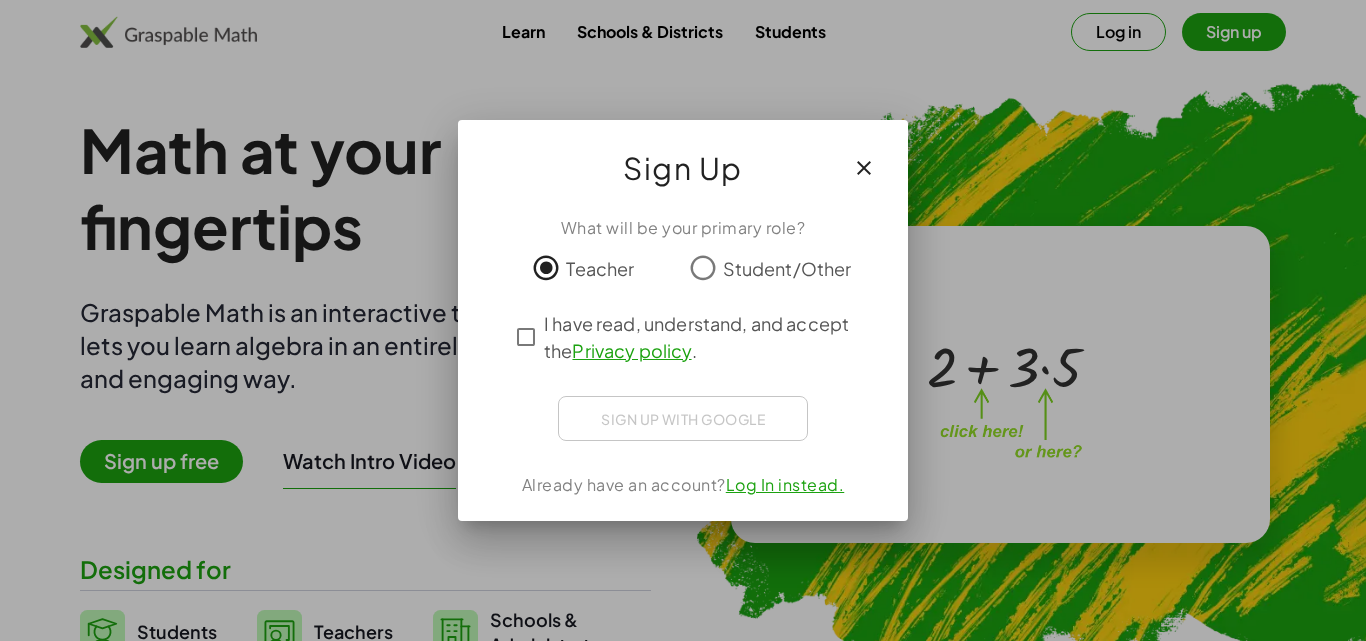 click 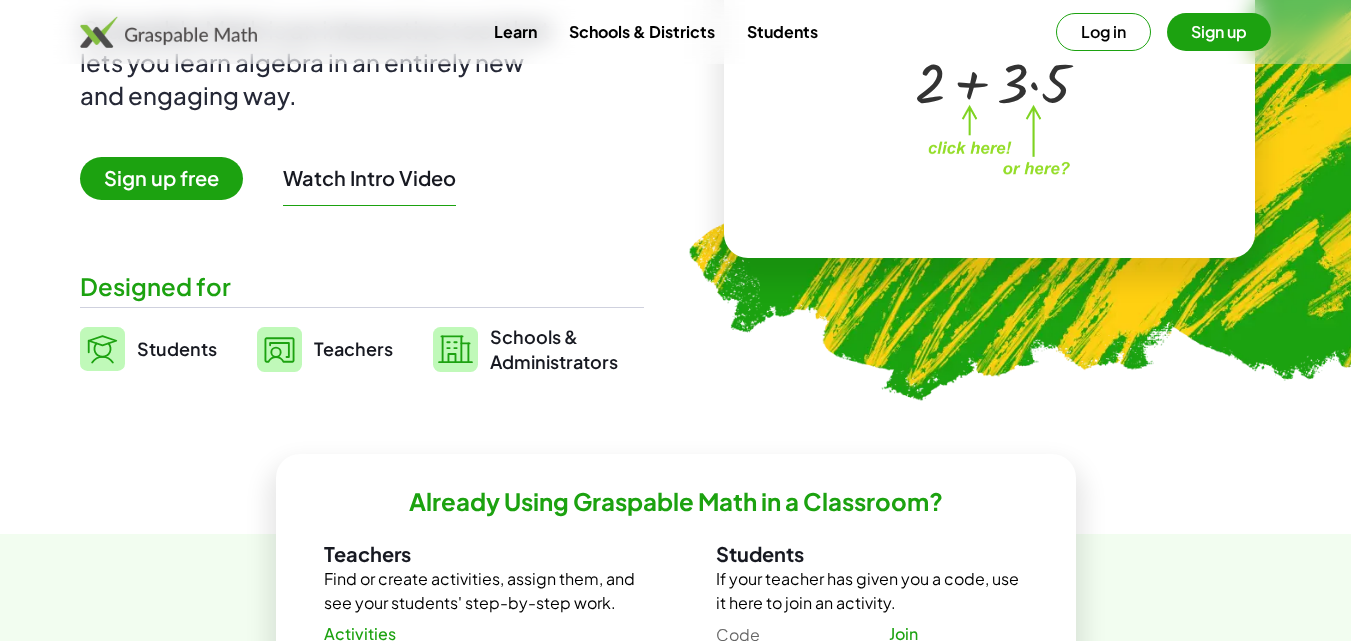 scroll, scrollTop: 500, scrollLeft: 0, axis: vertical 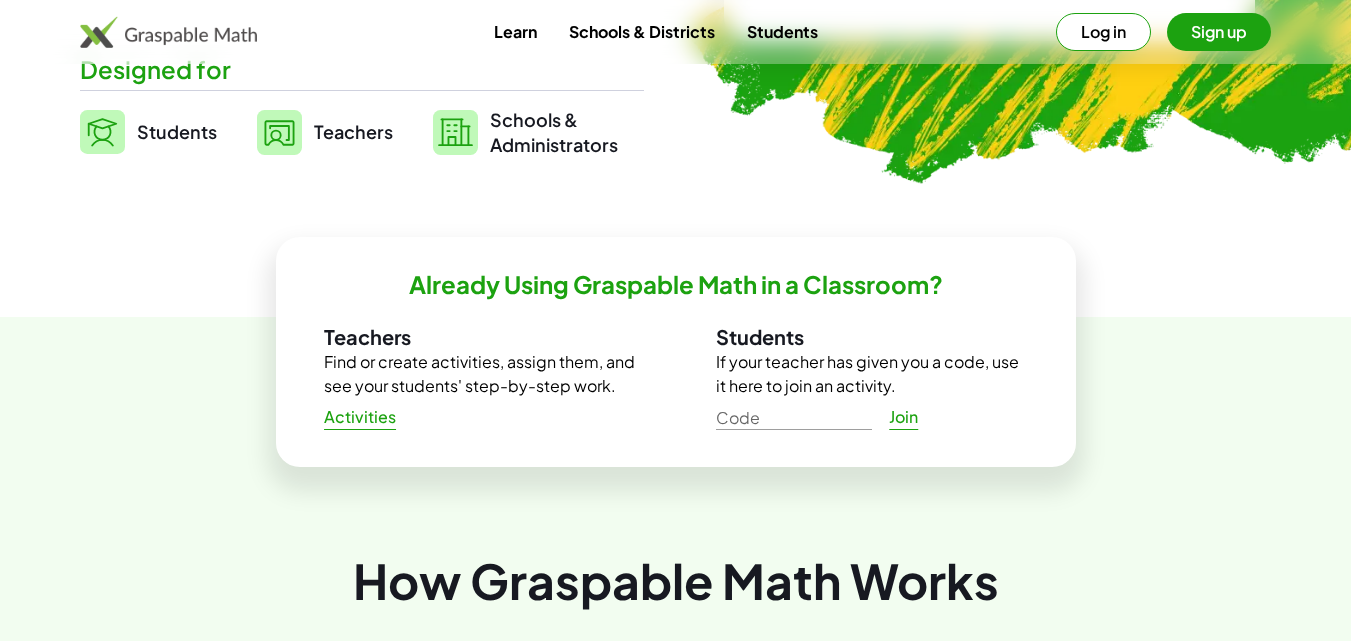 click 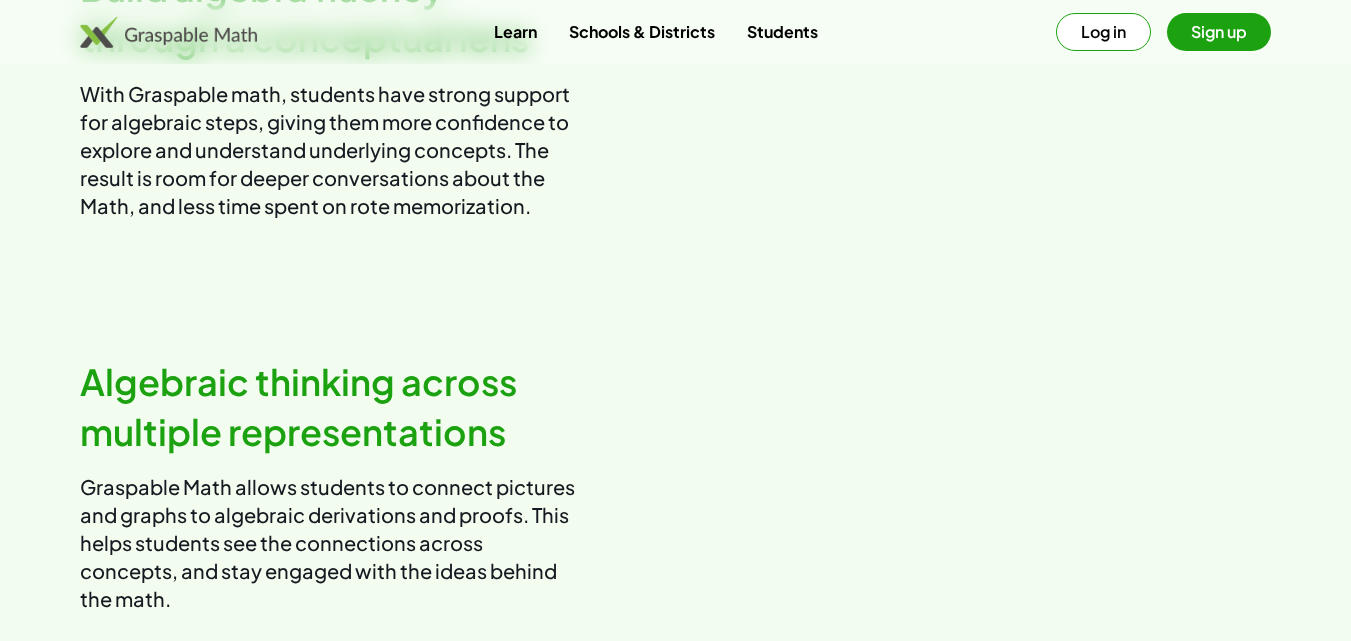 scroll, scrollTop: 1300, scrollLeft: 0, axis: vertical 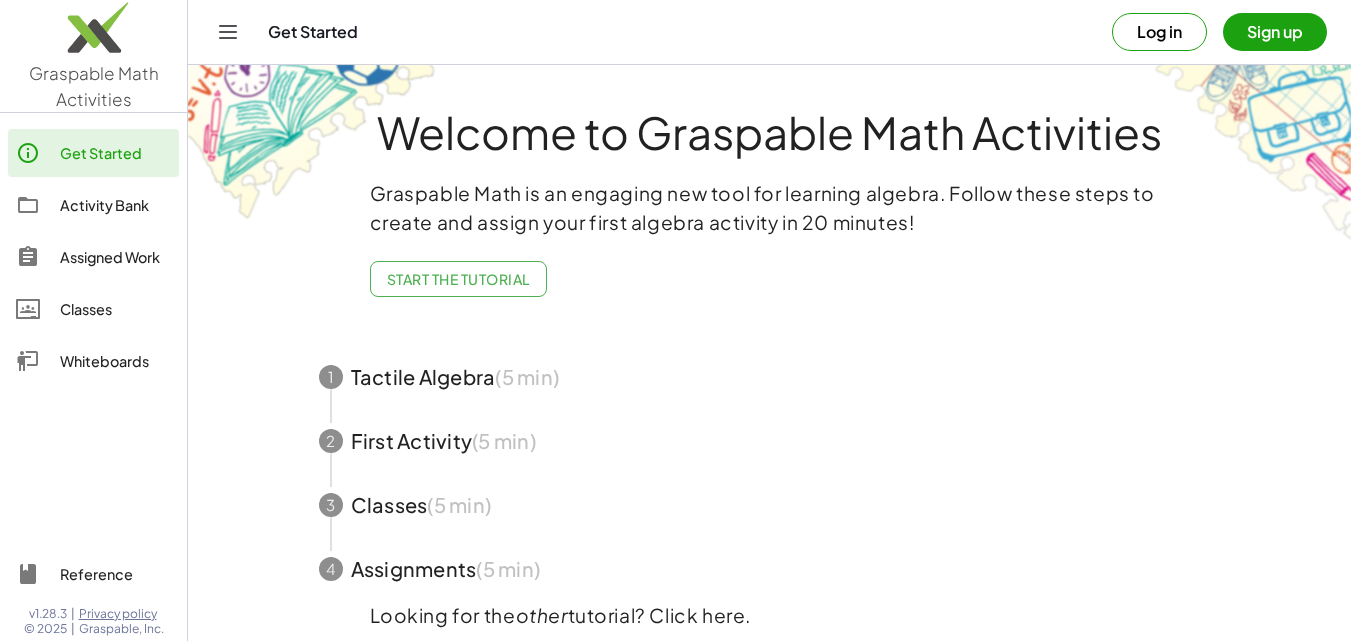 click on "Get Started" 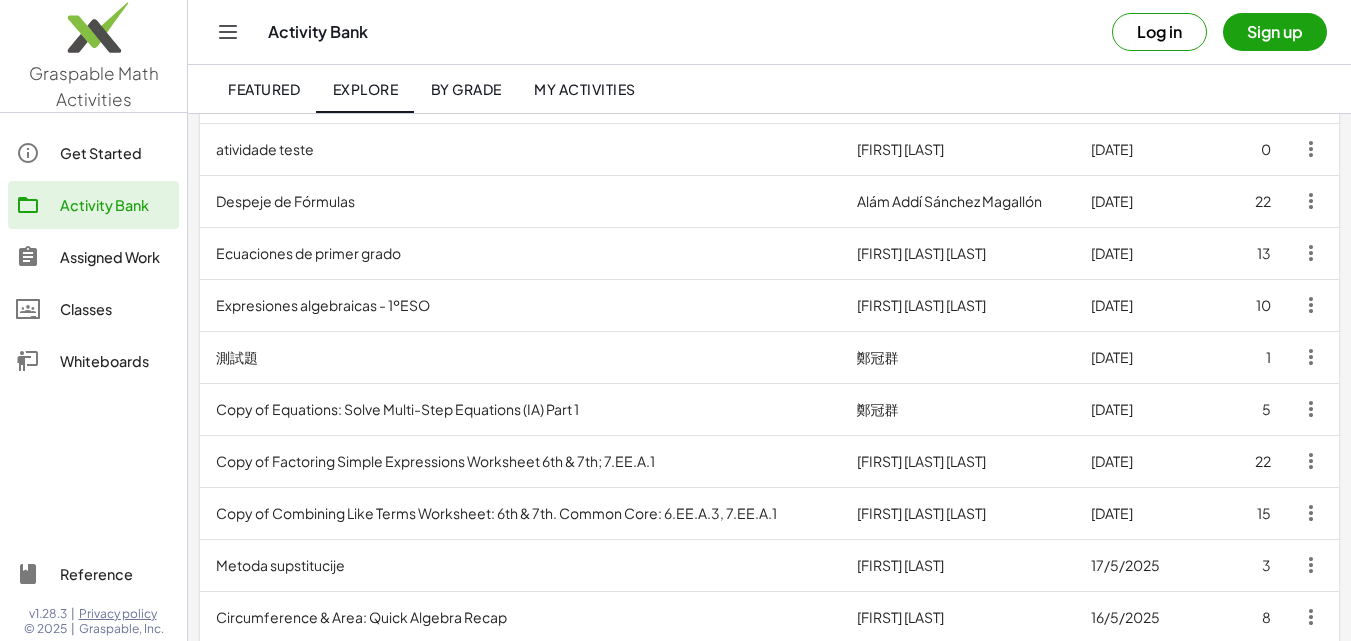 scroll, scrollTop: 595, scrollLeft: 0, axis: vertical 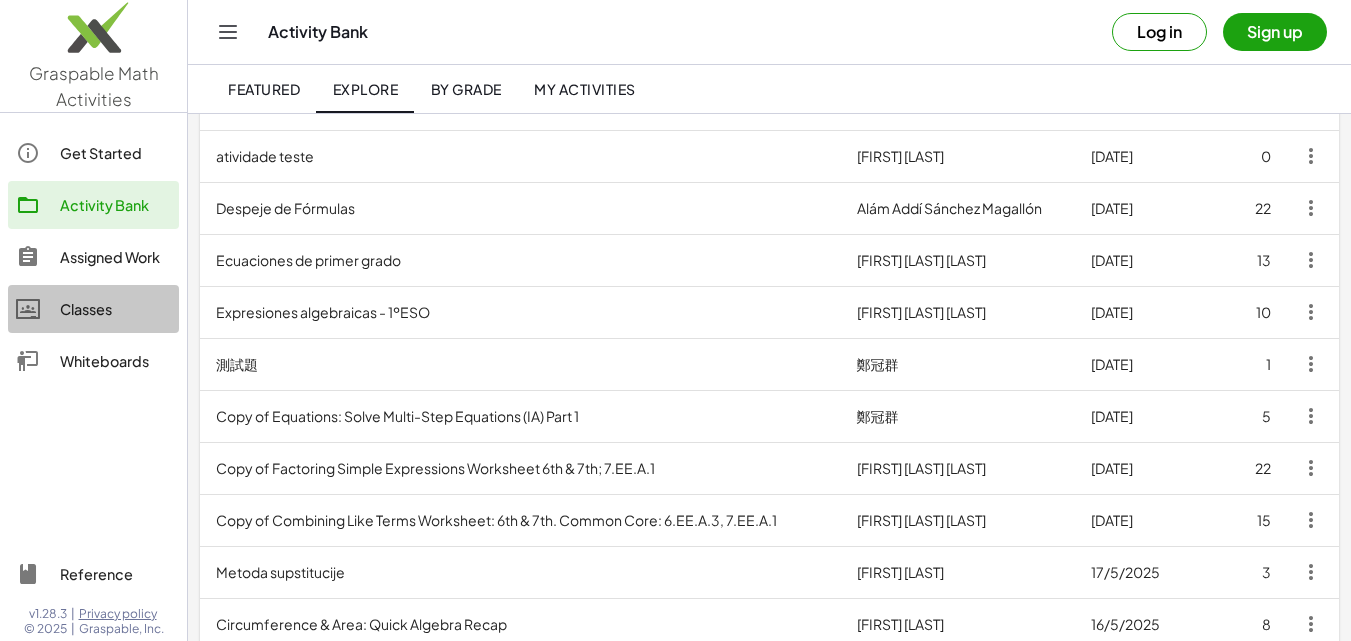 click on "Classes" 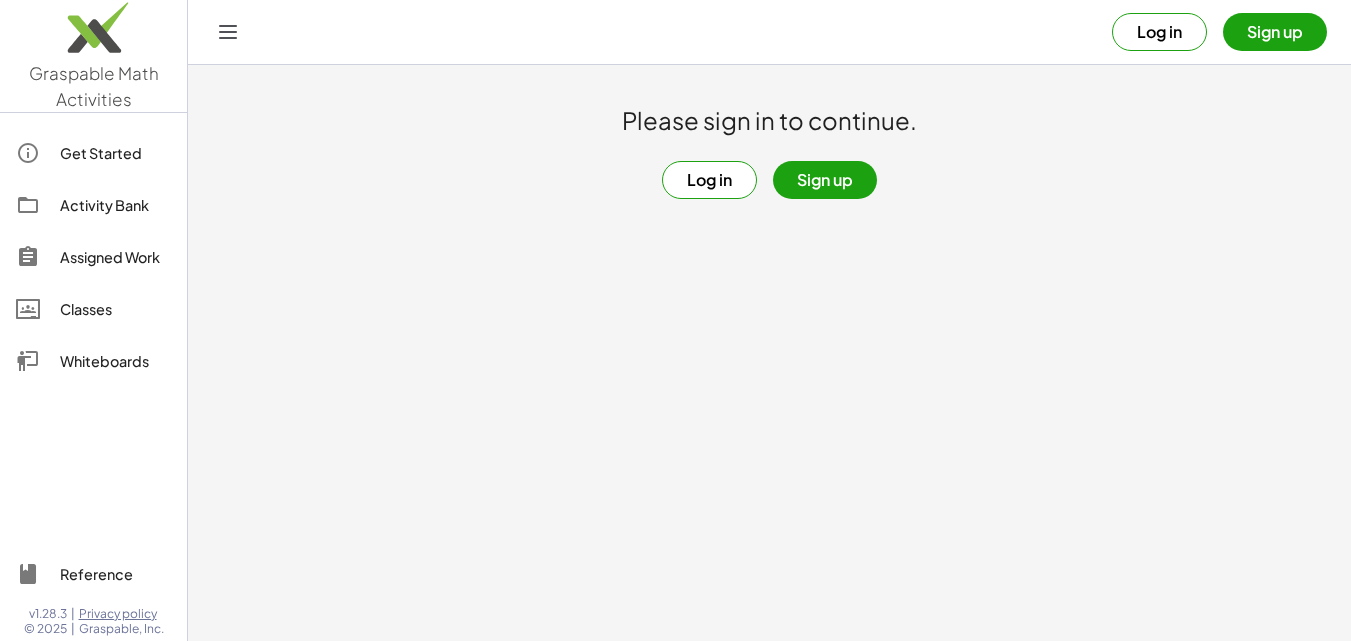 scroll, scrollTop: 0, scrollLeft: 0, axis: both 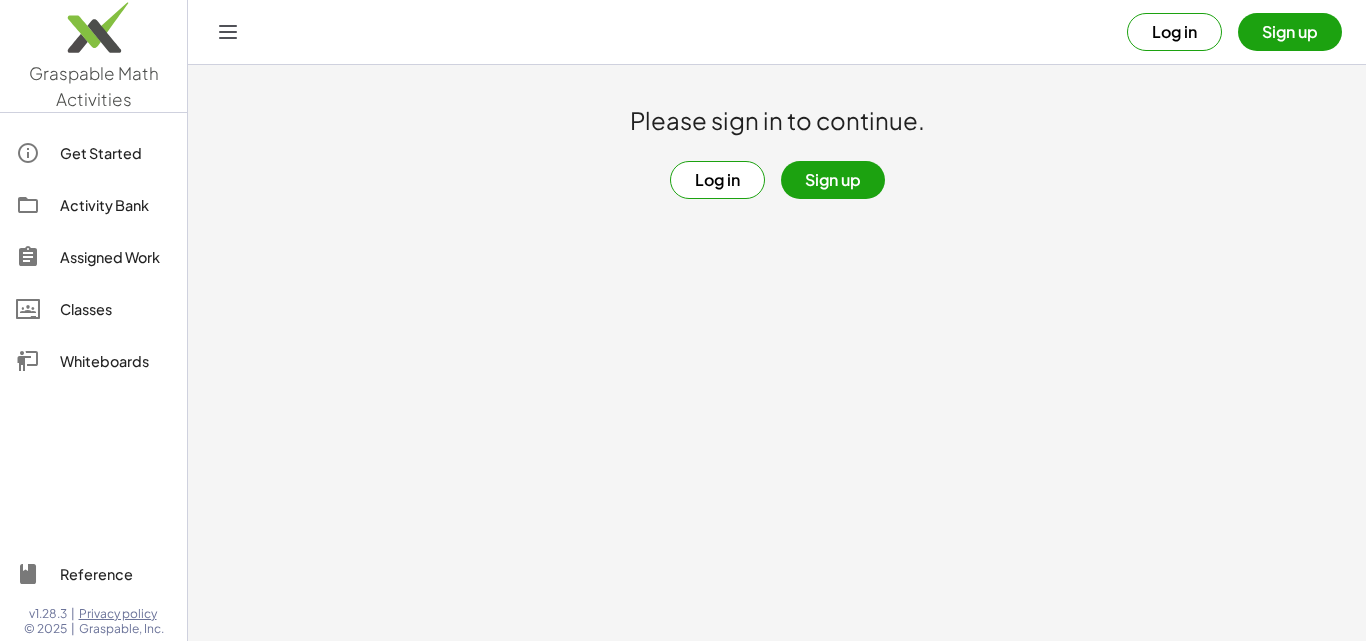 click on "Log in" at bounding box center [717, 180] 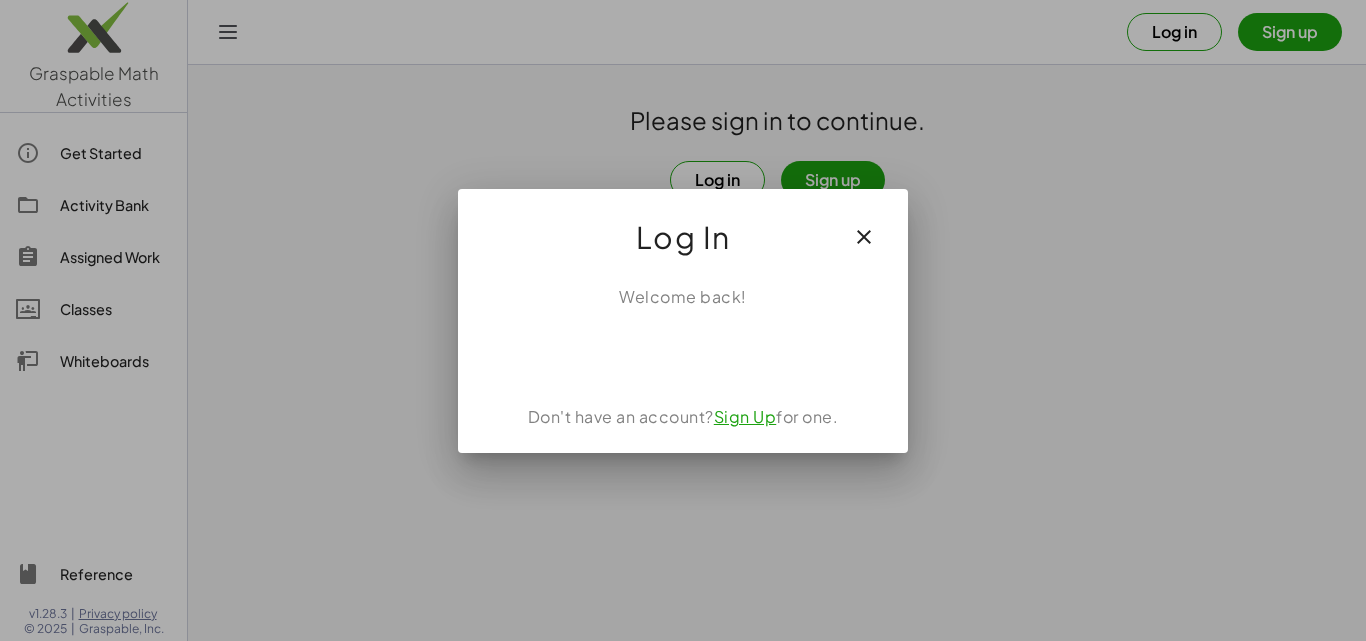 click 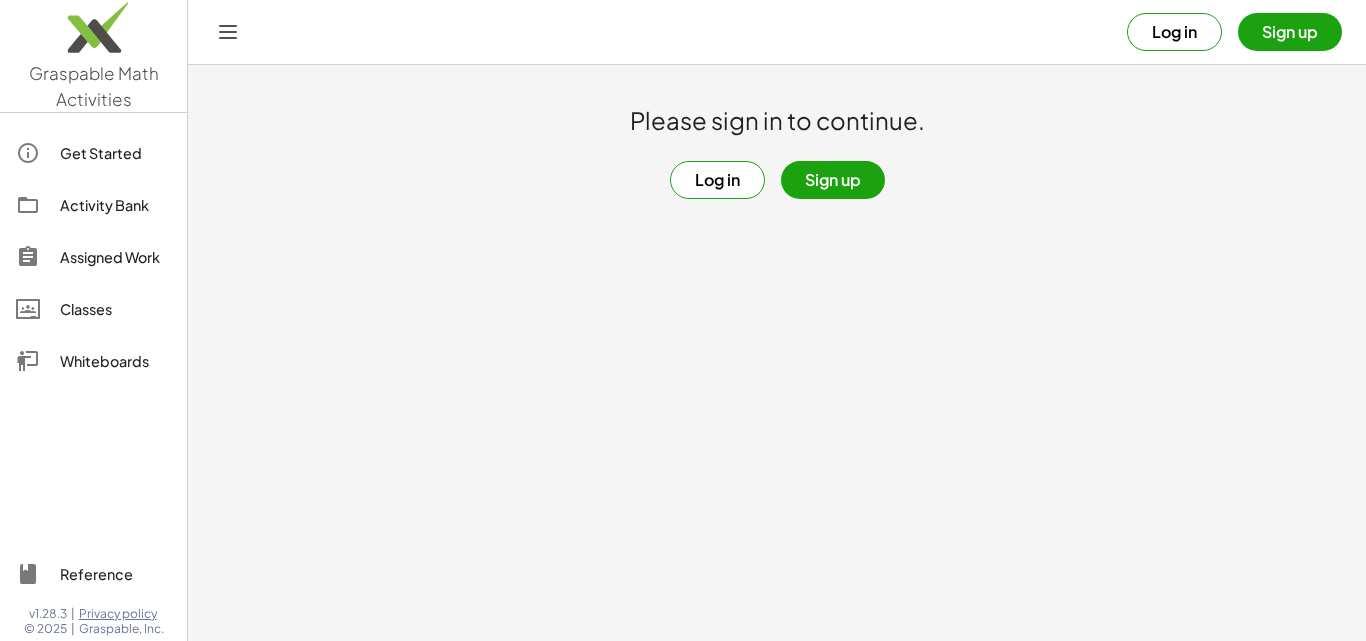 click on "Sign up" at bounding box center [833, 180] 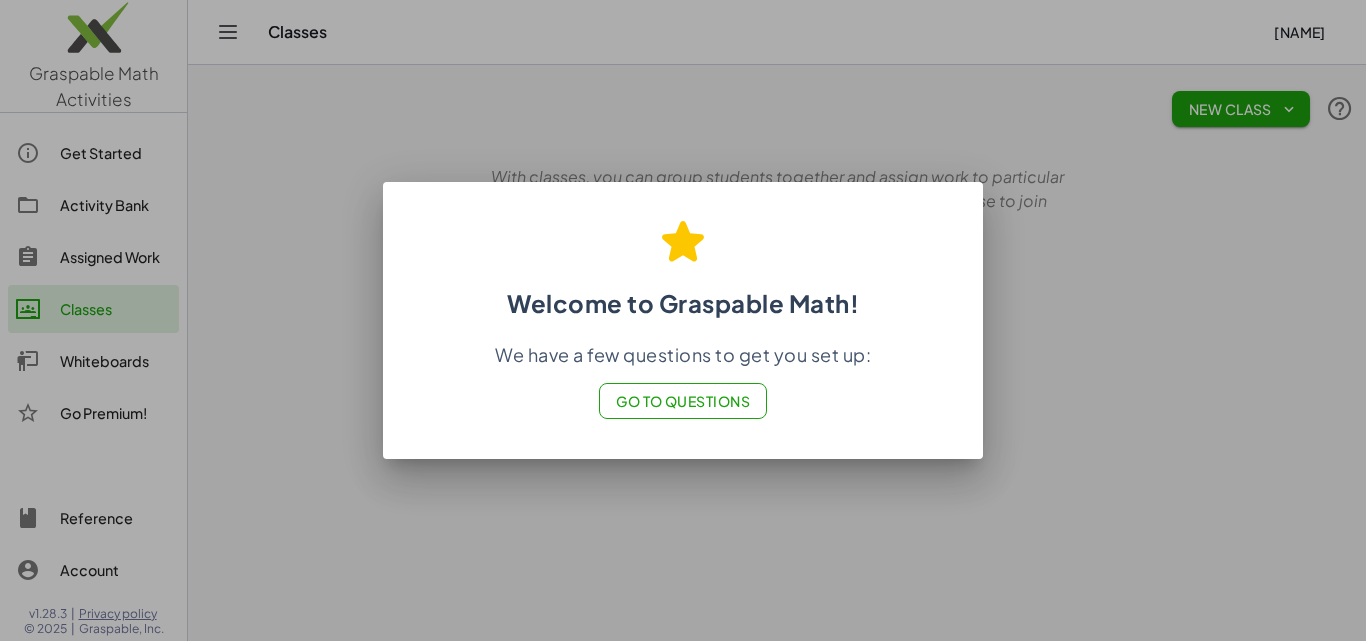 click on "Go to Questions" 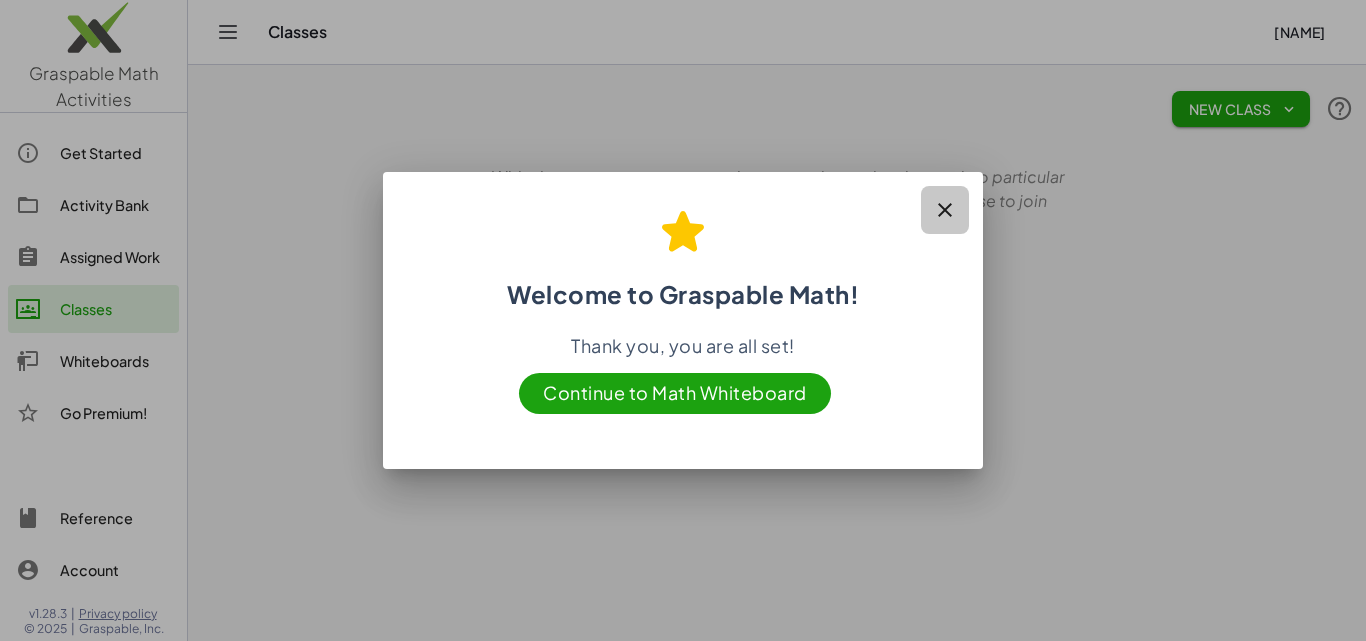 click 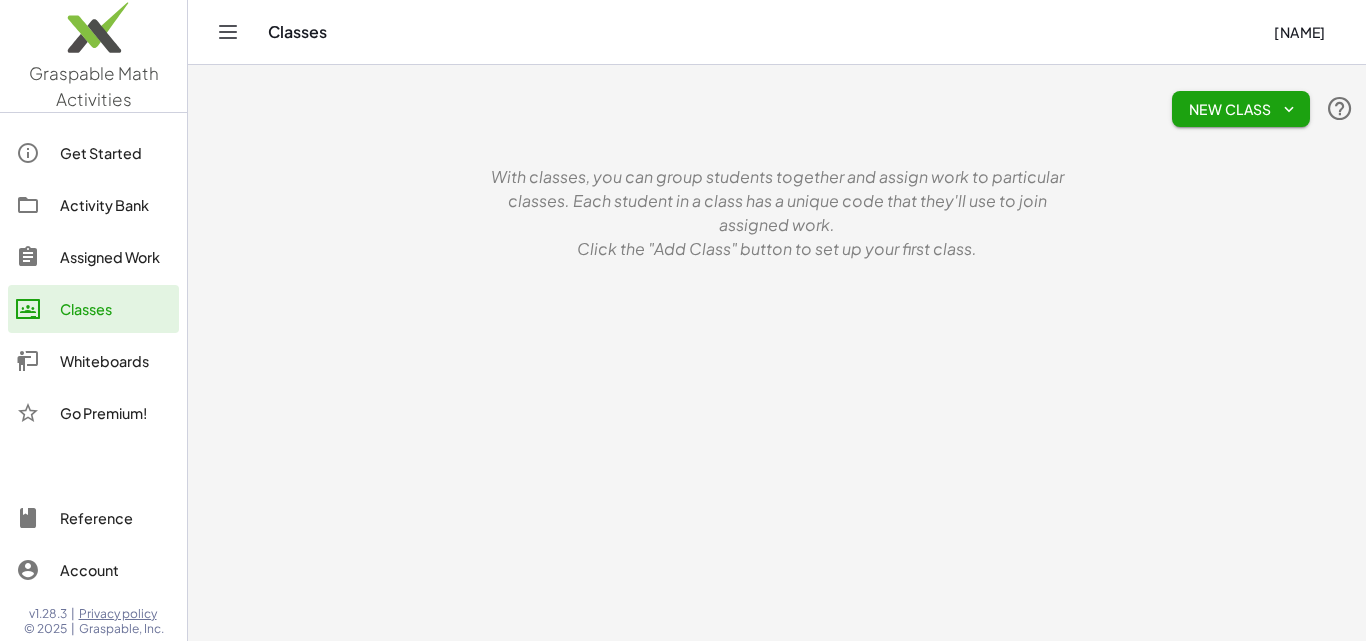 click 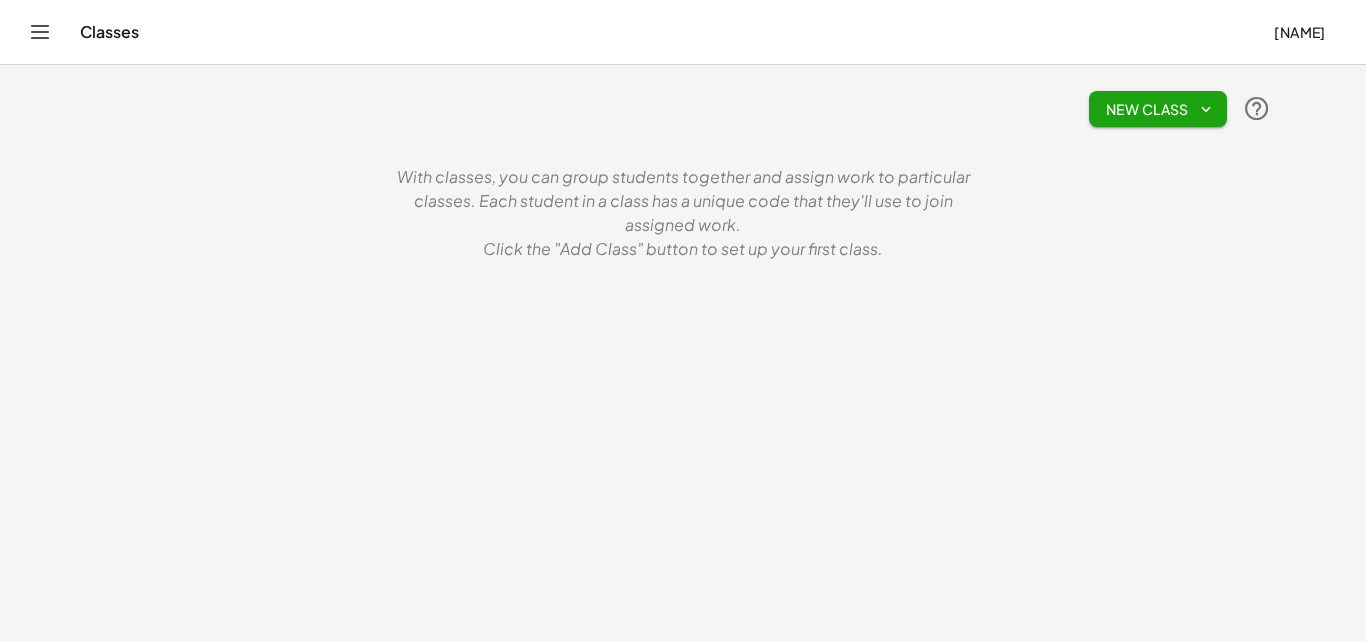click at bounding box center (40, 32) 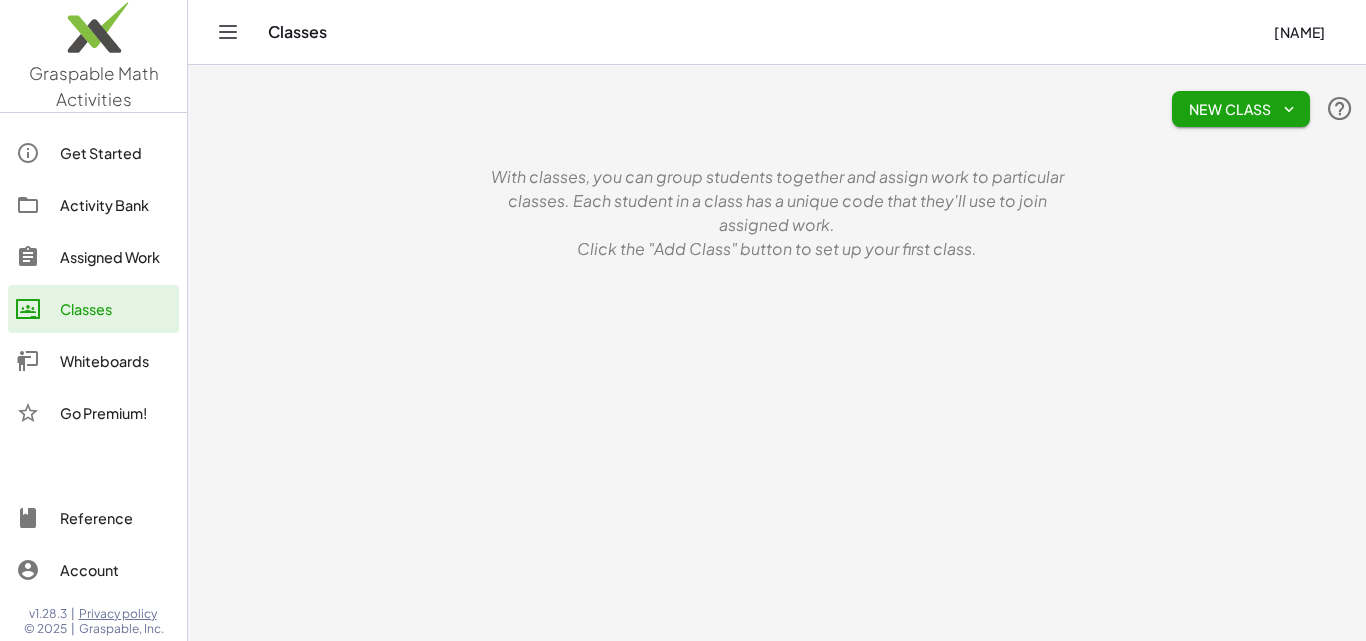 click on "Activity Bank" 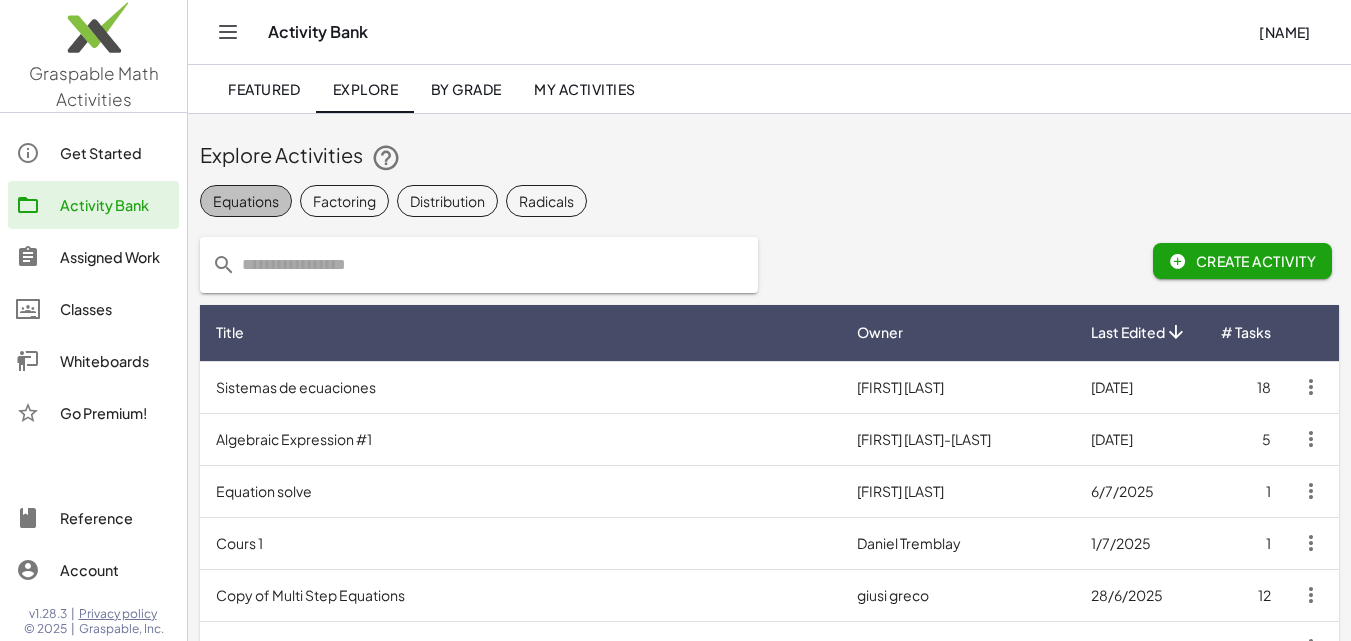 click on "Equations" 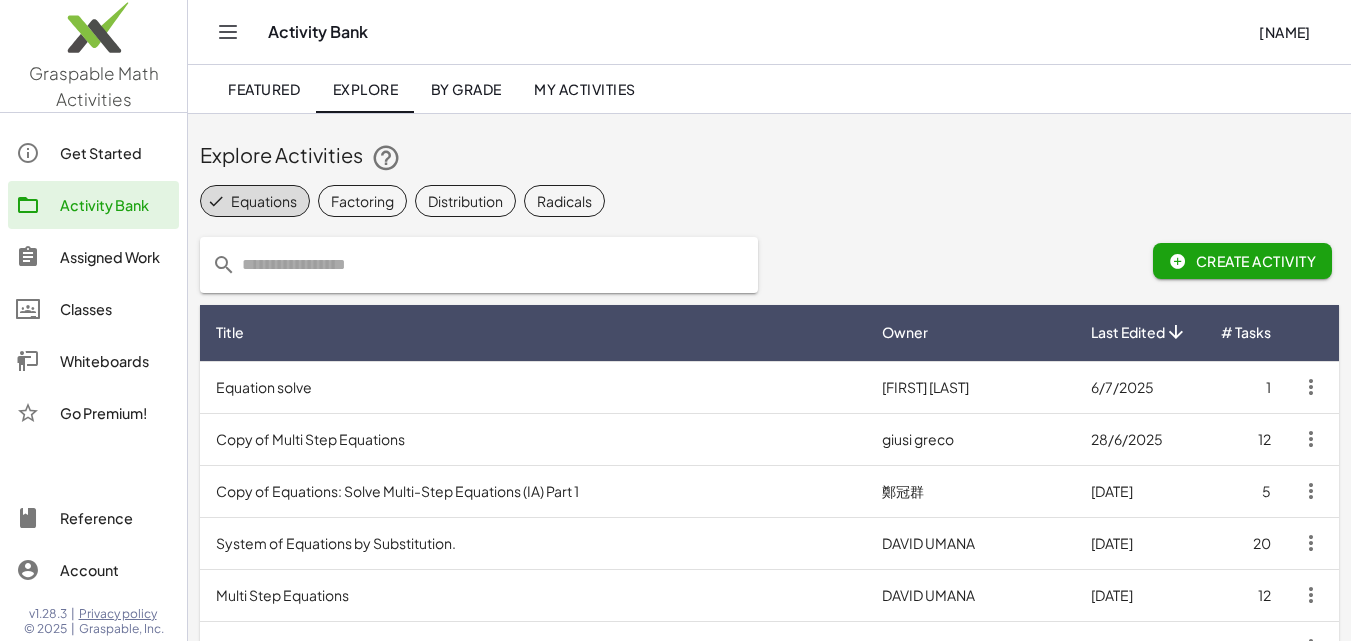 click on "Create Activity" 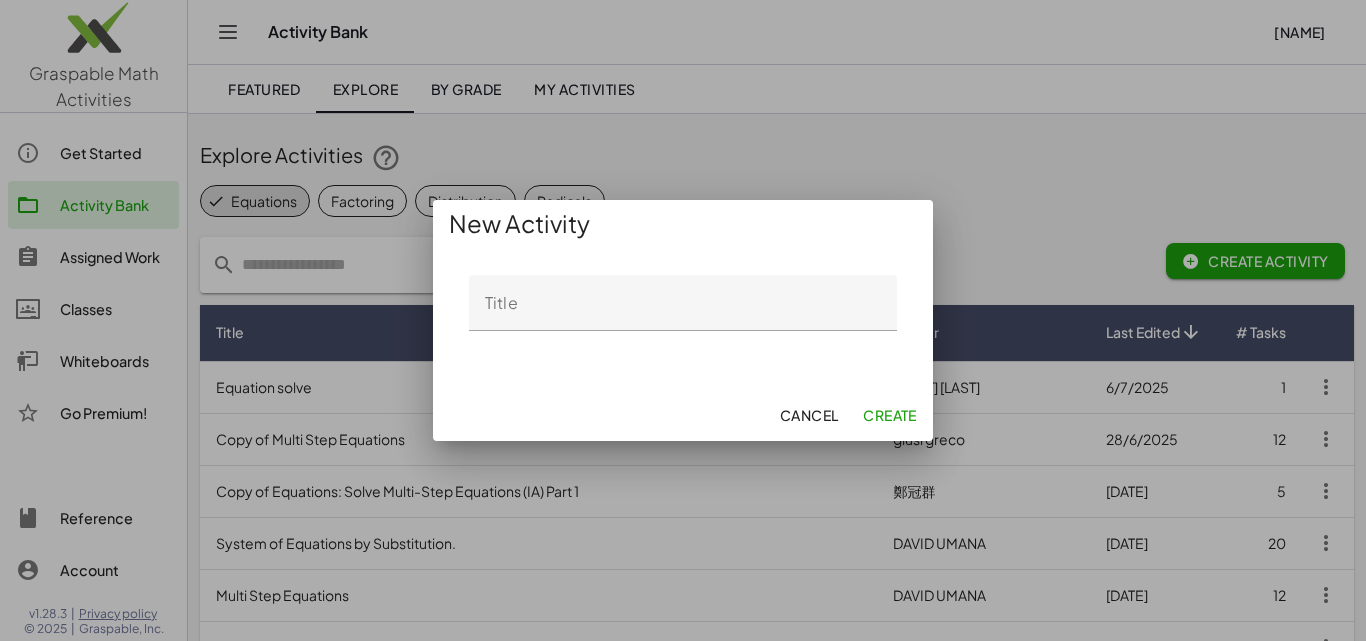 click at bounding box center (683, 320) 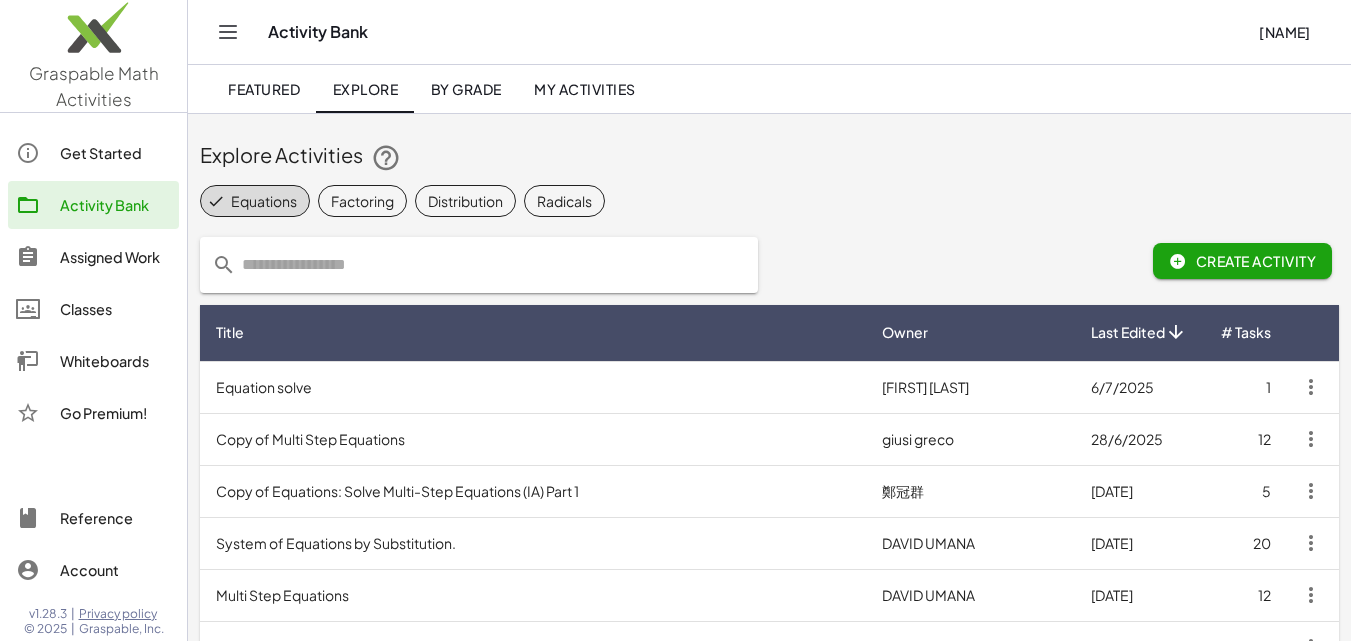 click on "Equation solve" at bounding box center [533, 387] 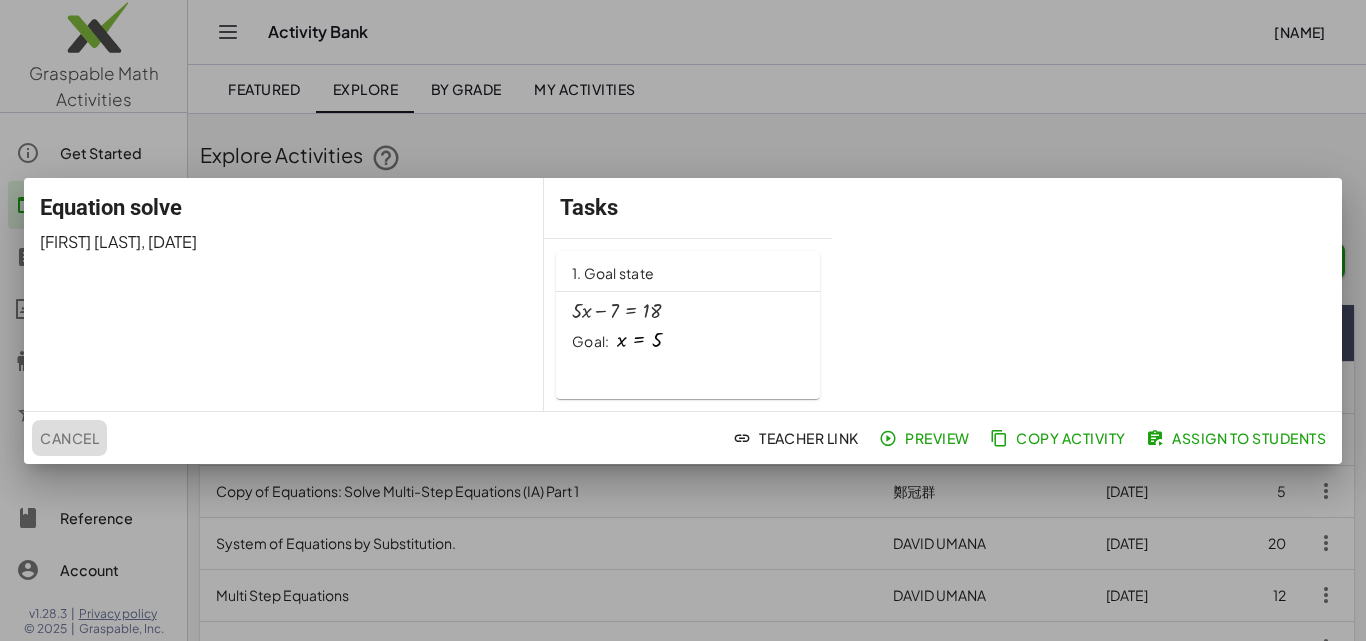 click on "Cancel" 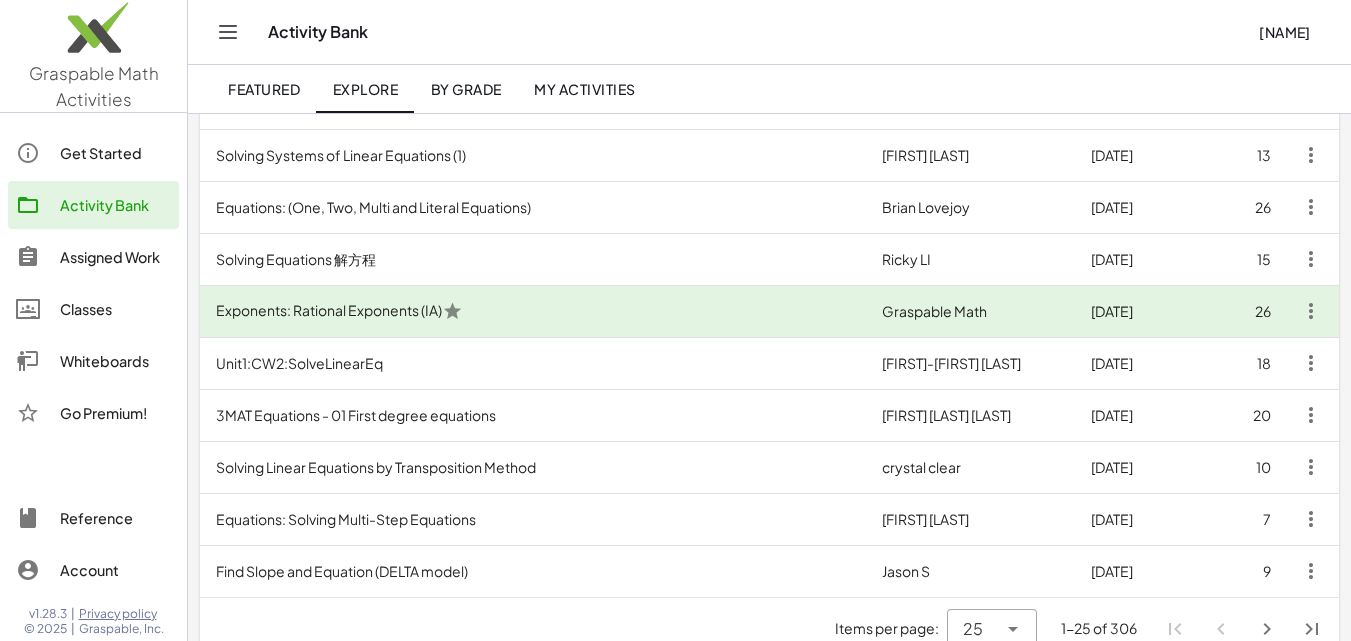 scroll, scrollTop: 1095, scrollLeft: 0, axis: vertical 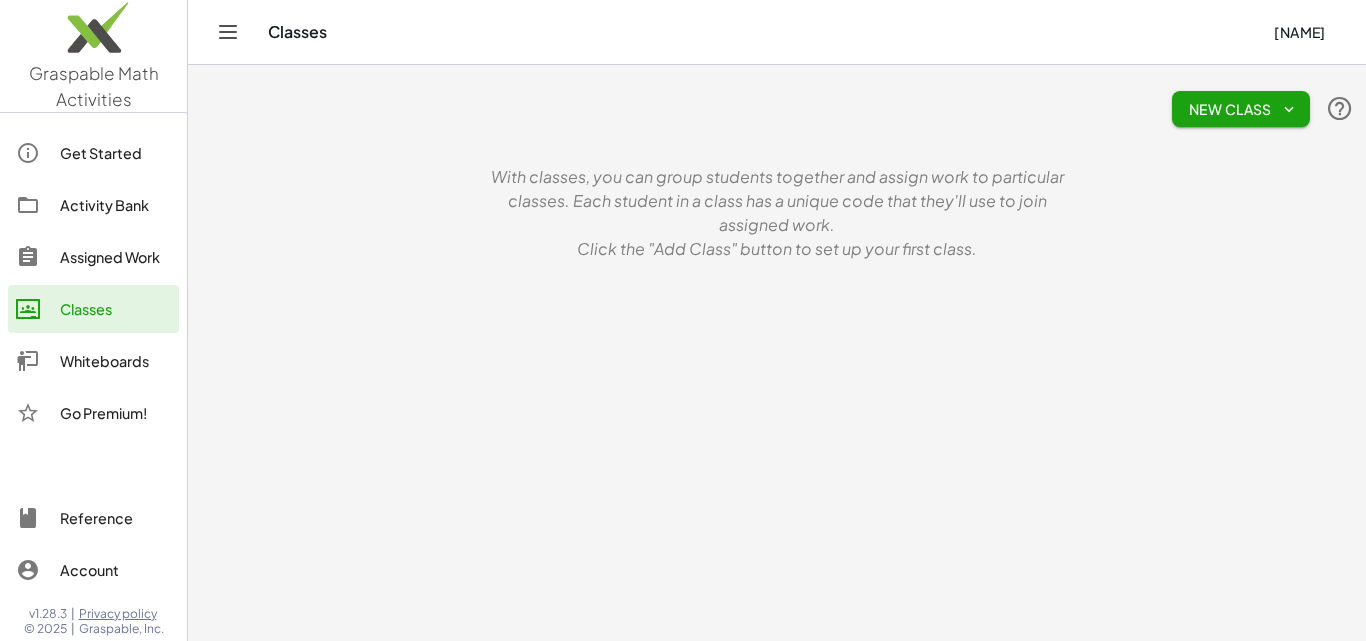 click on "Graspable Math Activities" at bounding box center (94, 86) 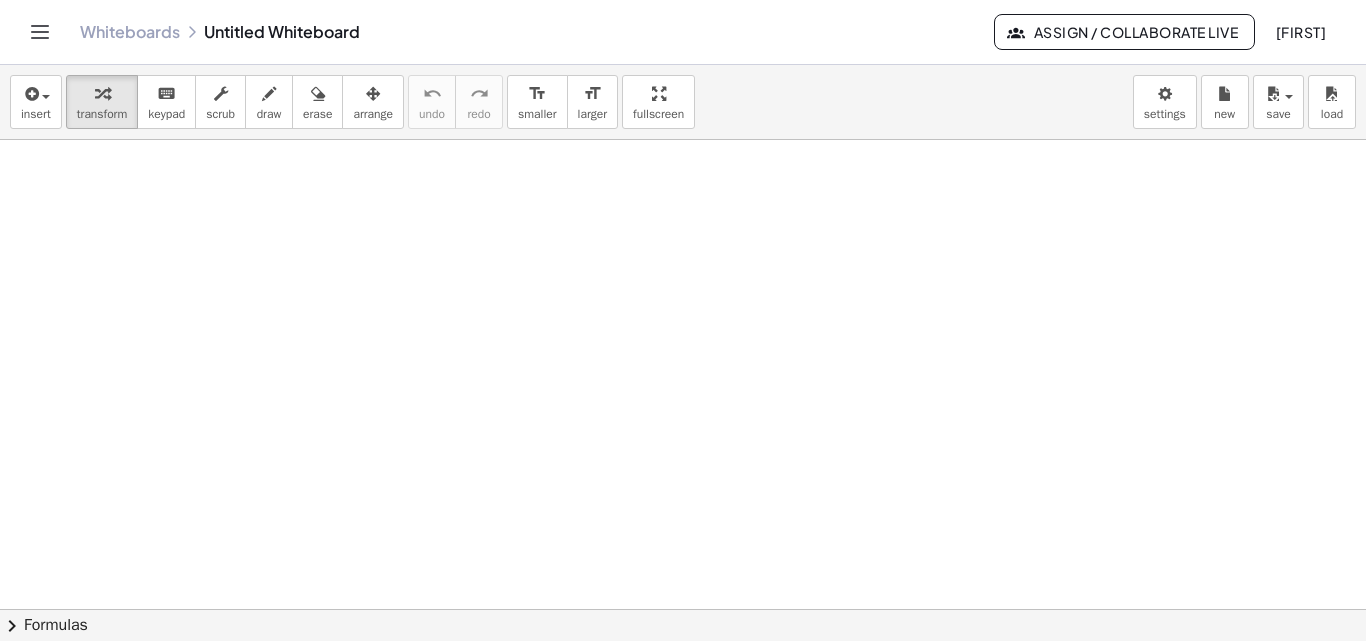 scroll, scrollTop: 0, scrollLeft: 0, axis: both 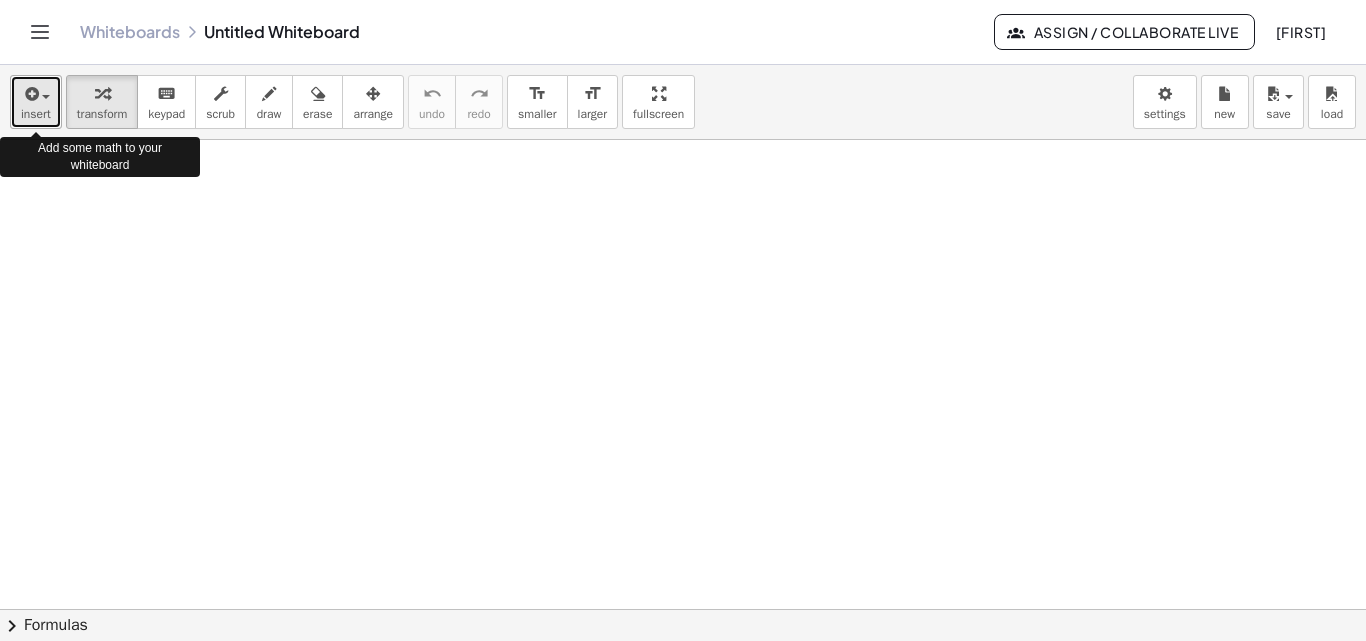click at bounding box center [30, 94] 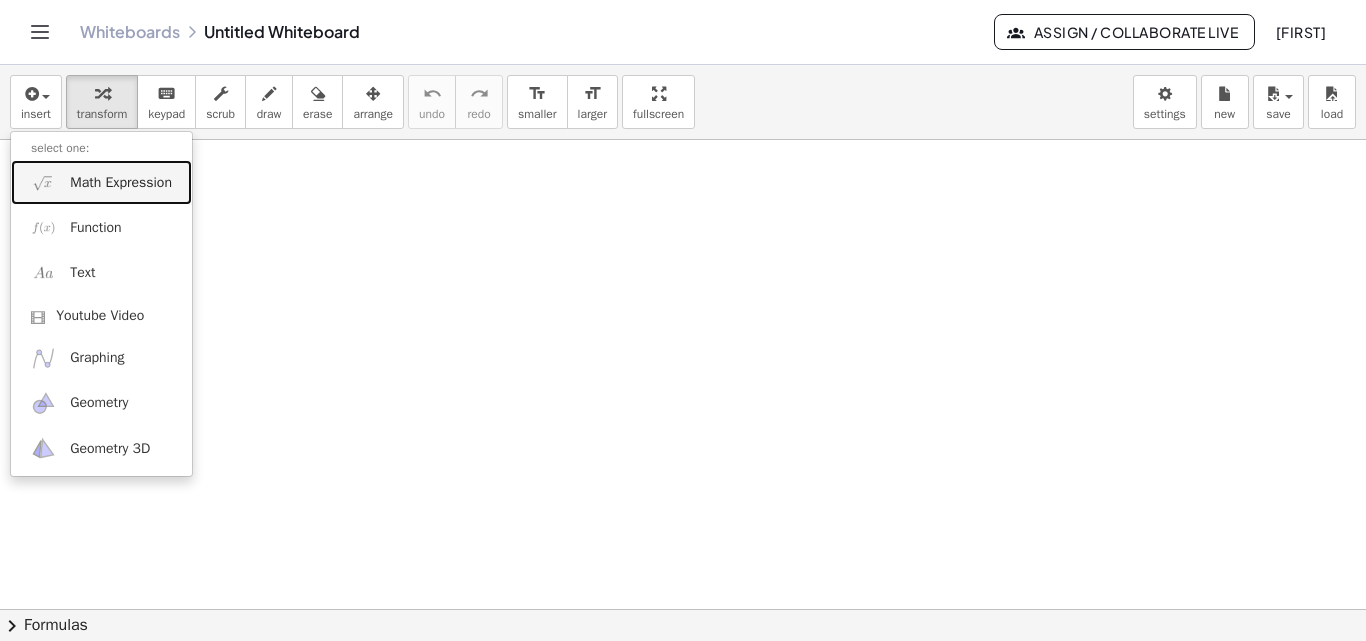 click on "Math Expression" at bounding box center [121, 183] 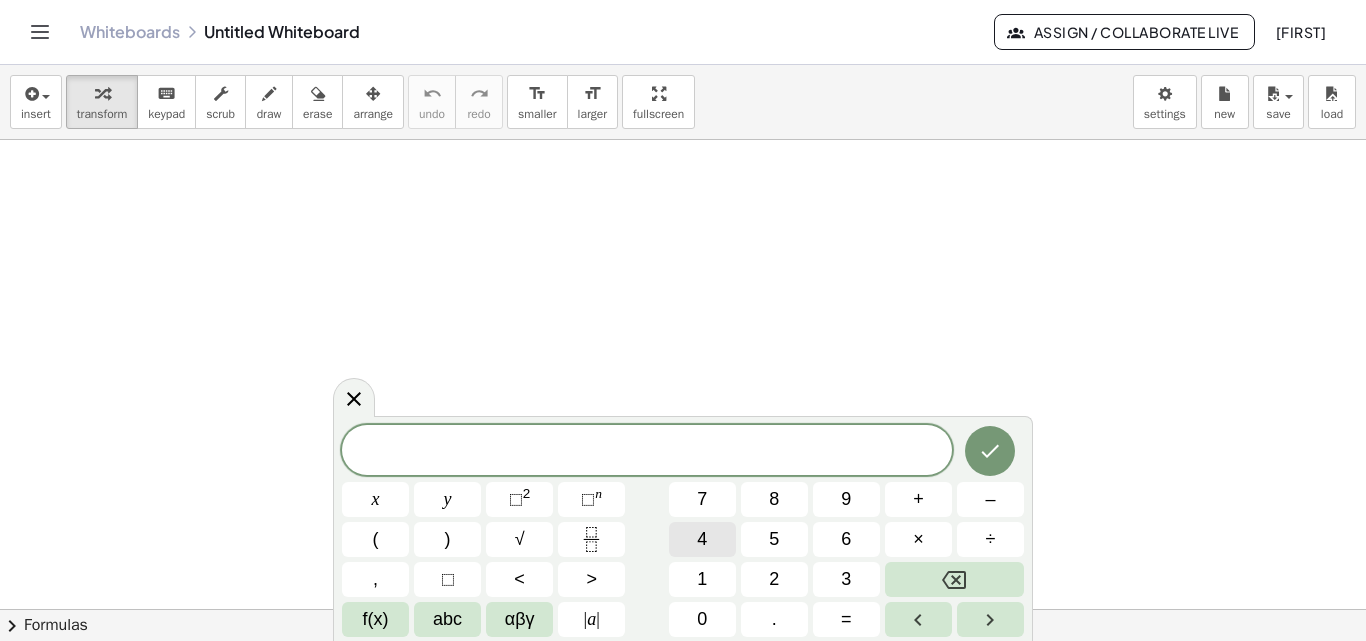 click on "4" at bounding box center [702, 539] 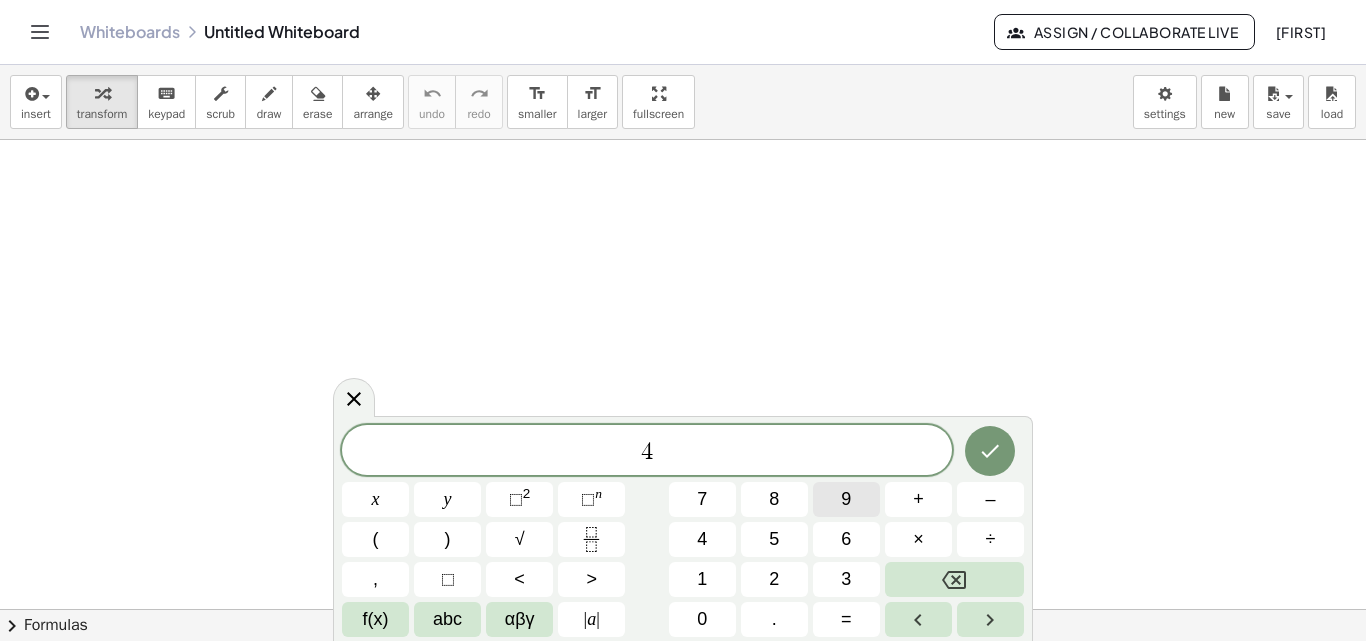 click on "9" at bounding box center [846, 499] 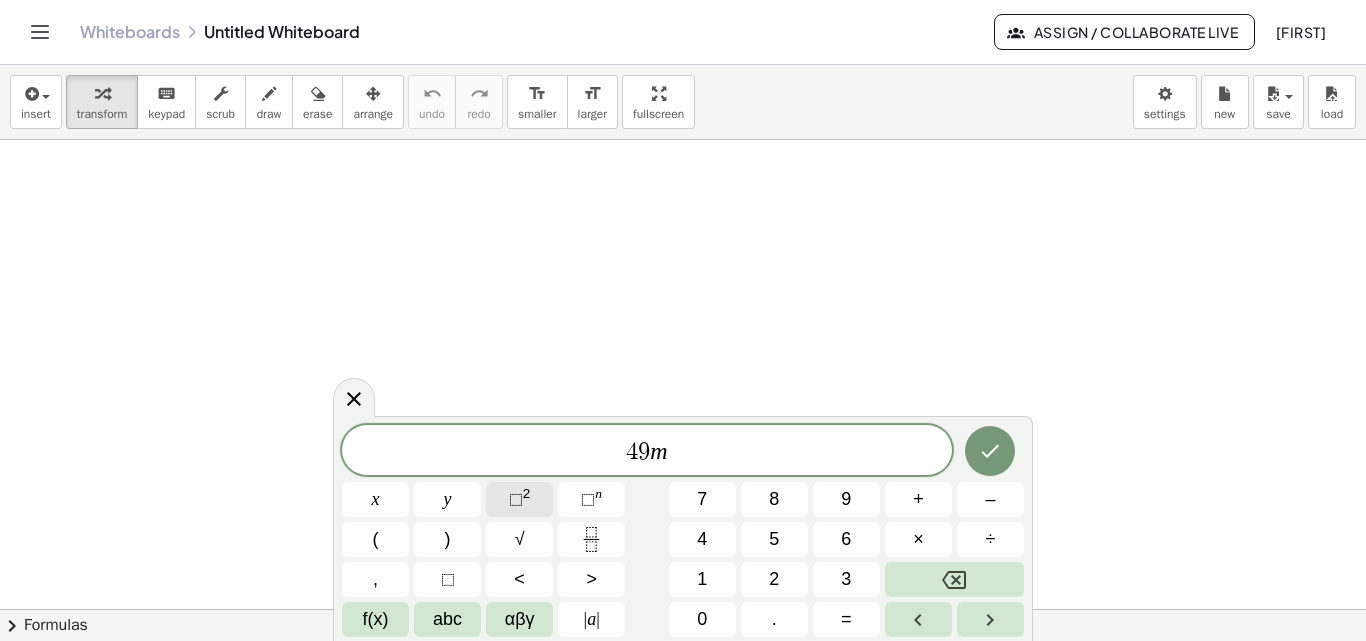 click on "⬚" at bounding box center [516, 499] 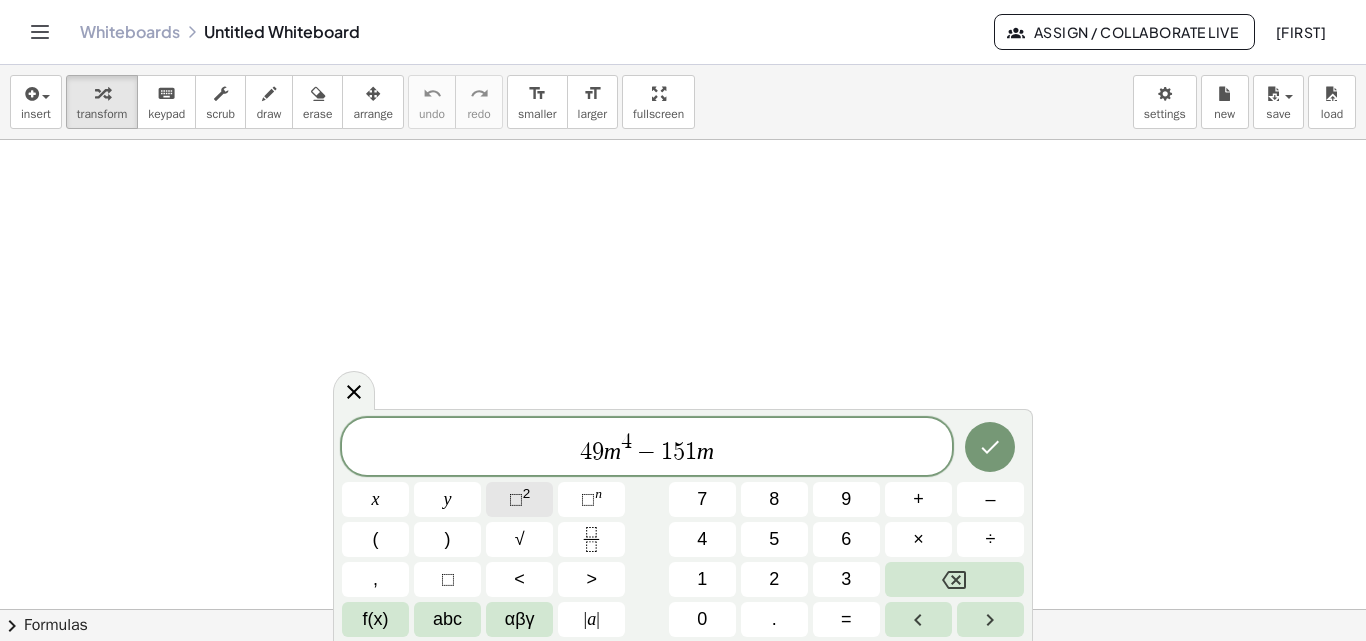 click on "⬚" at bounding box center [516, 499] 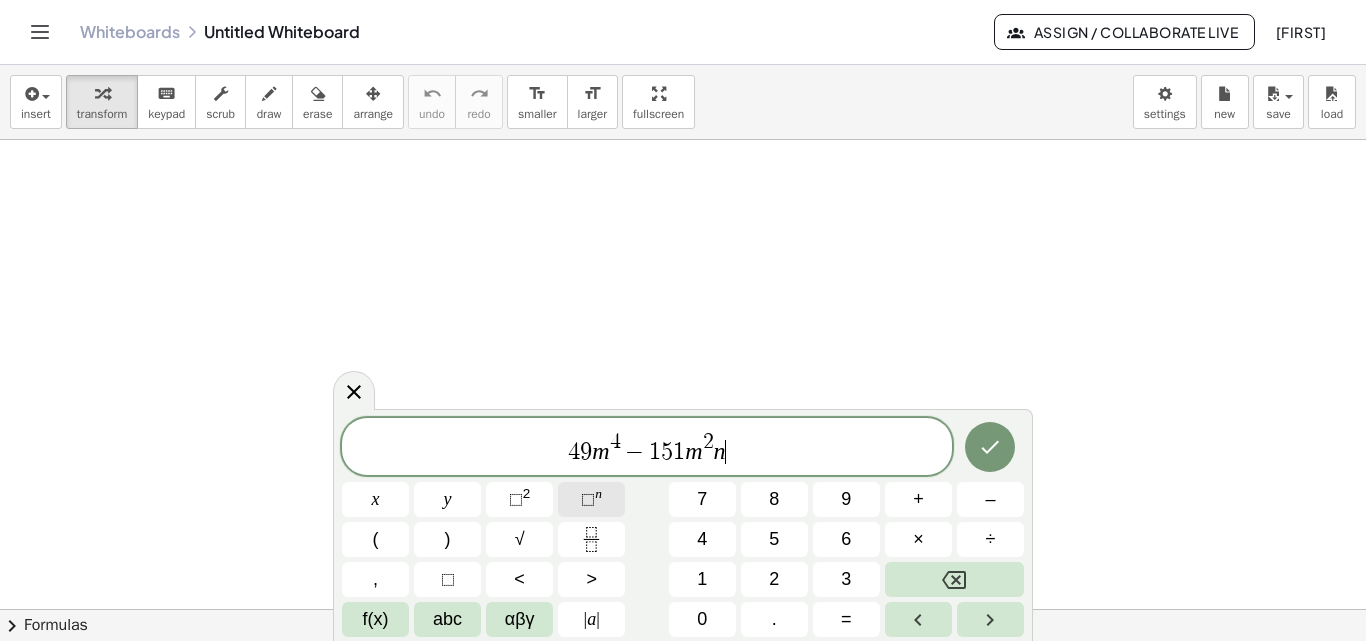 click on "⬚" at bounding box center (588, 499) 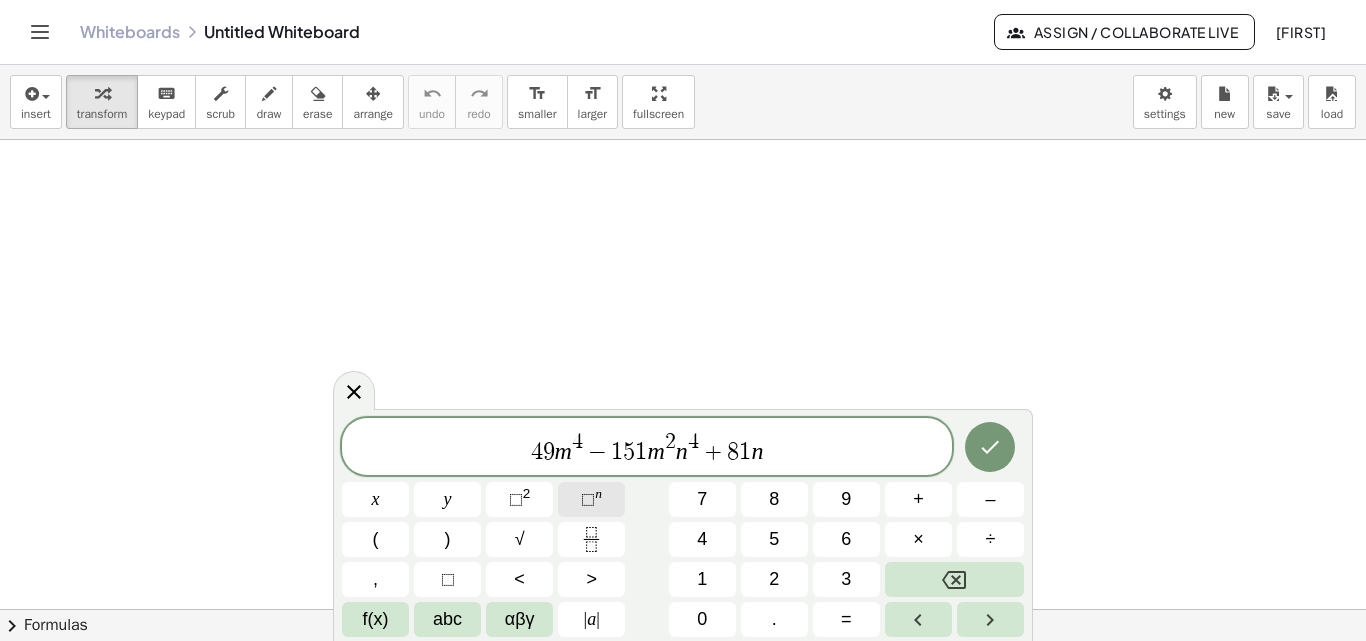 click on "⬚" at bounding box center [588, 499] 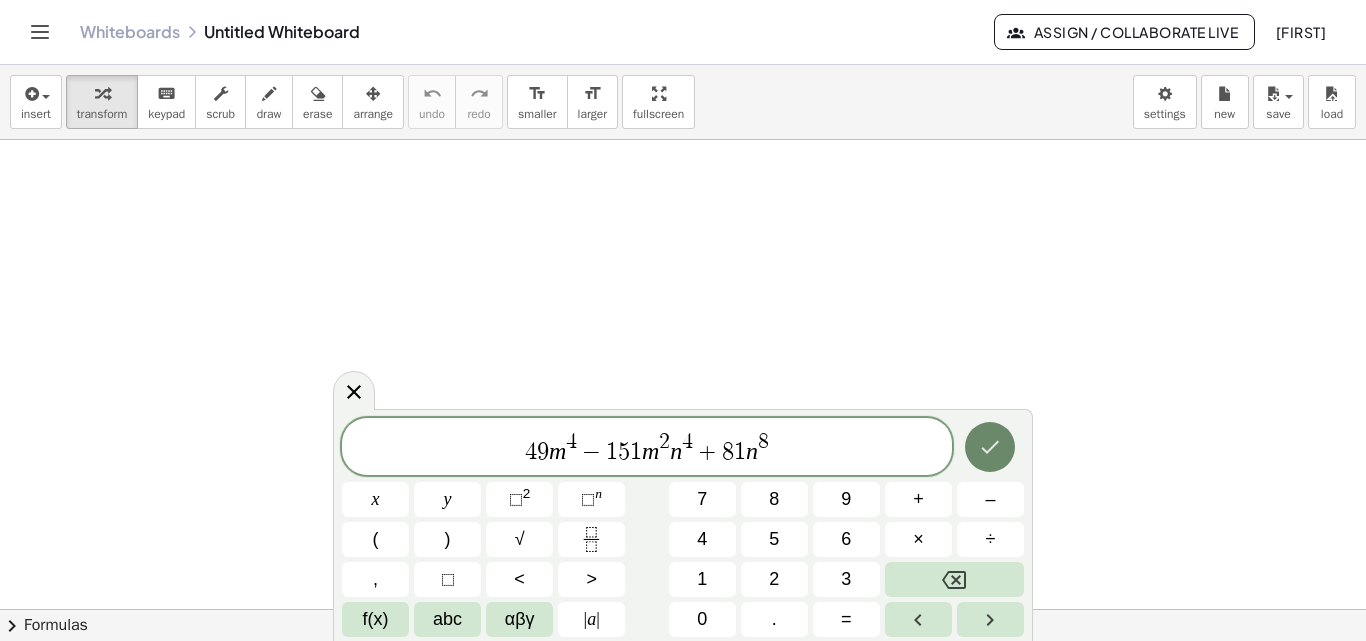 click 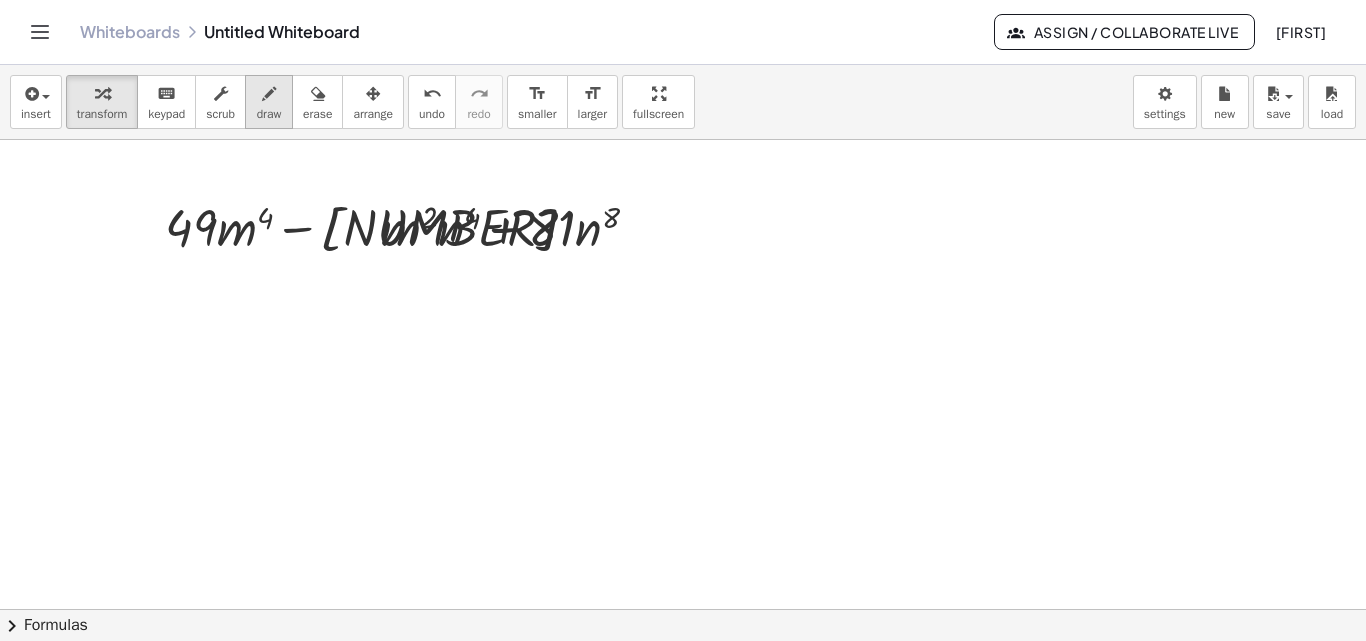 click at bounding box center [269, 94] 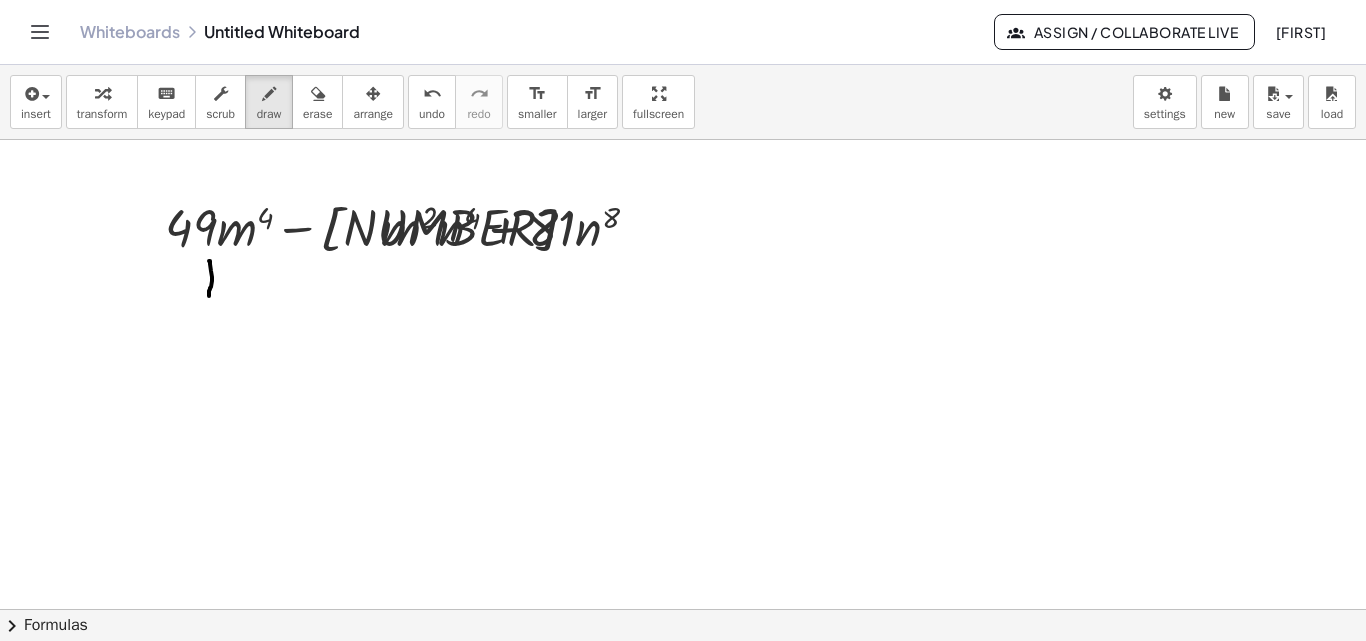 drag, startPoint x: 209, startPoint y: 261, endPoint x: 209, endPoint y: 296, distance: 35 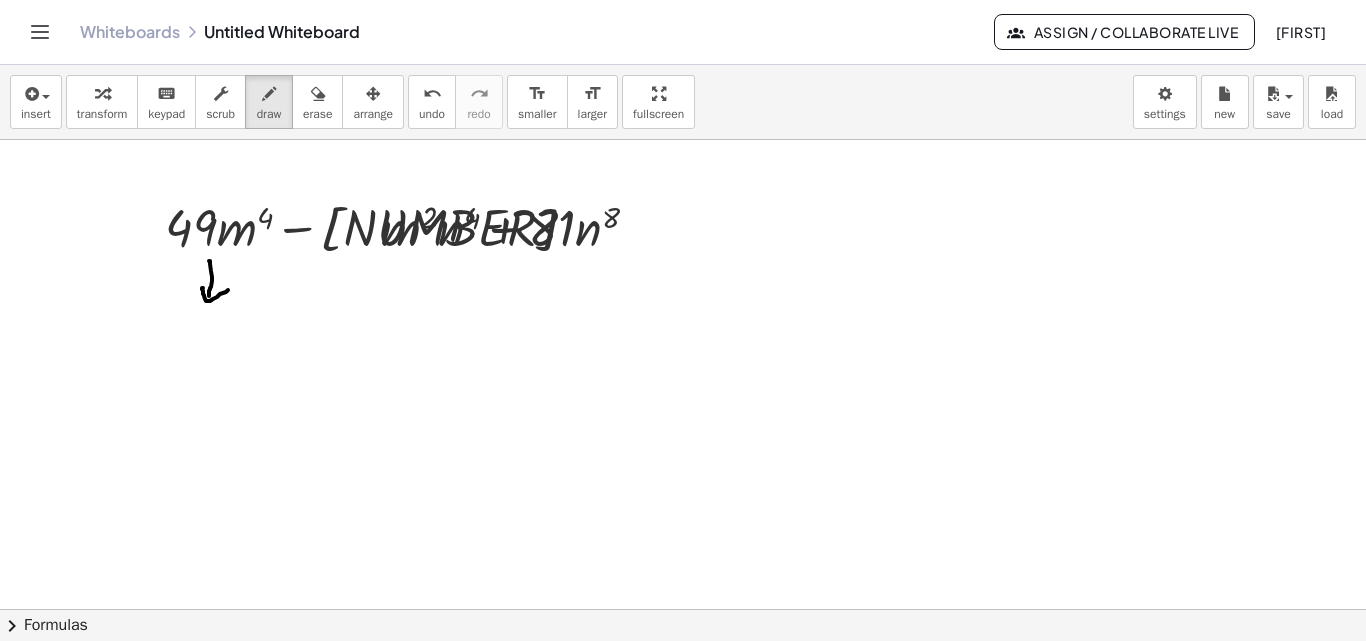 drag, startPoint x: 203, startPoint y: 288, endPoint x: 236, endPoint y: 283, distance: 33.37664 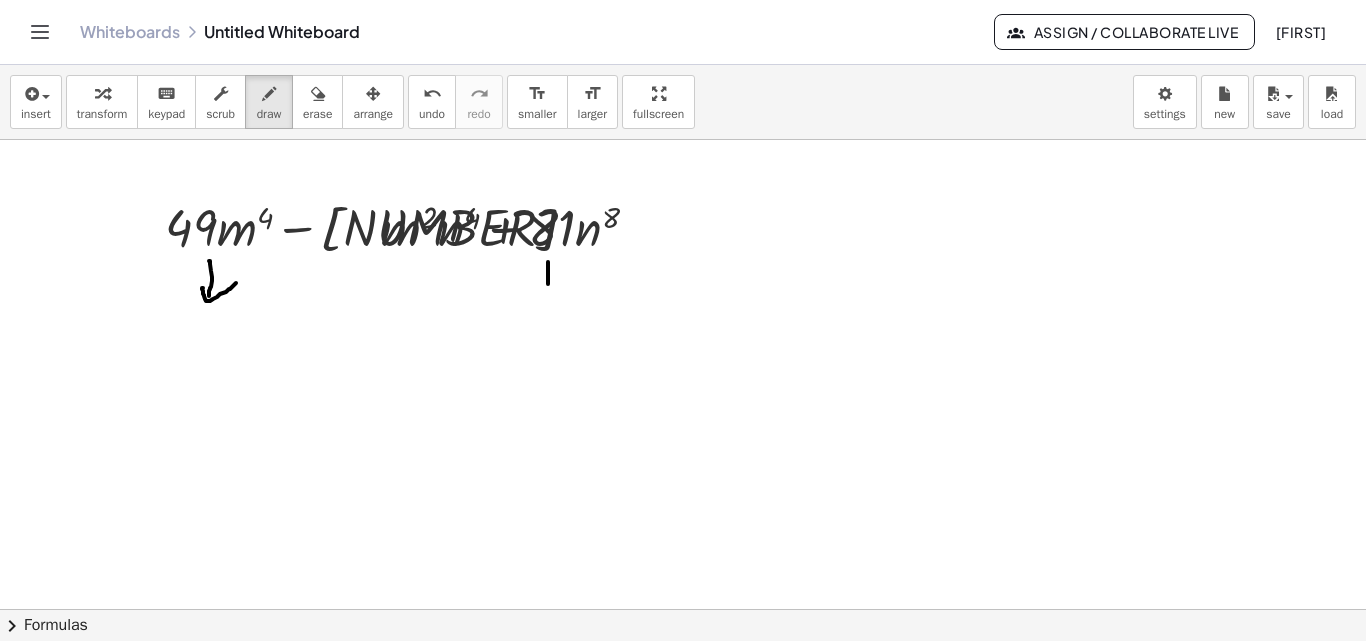 drag, startPoint x: 548, startPoint y: 262, endPoint x: 548, endPoint y: 288, distance: 26 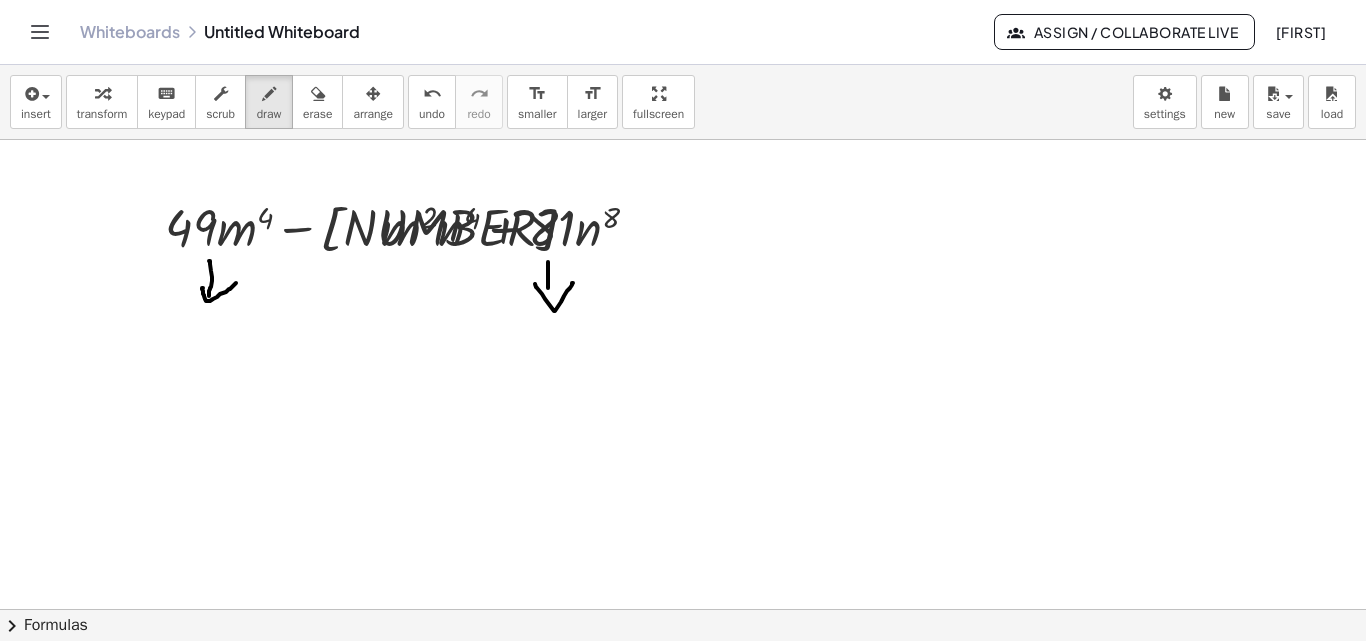 drag, startPoint x: 535, startPoint y: 284, endPoint x: 573, endPoint y: 283, distance: 38.013157 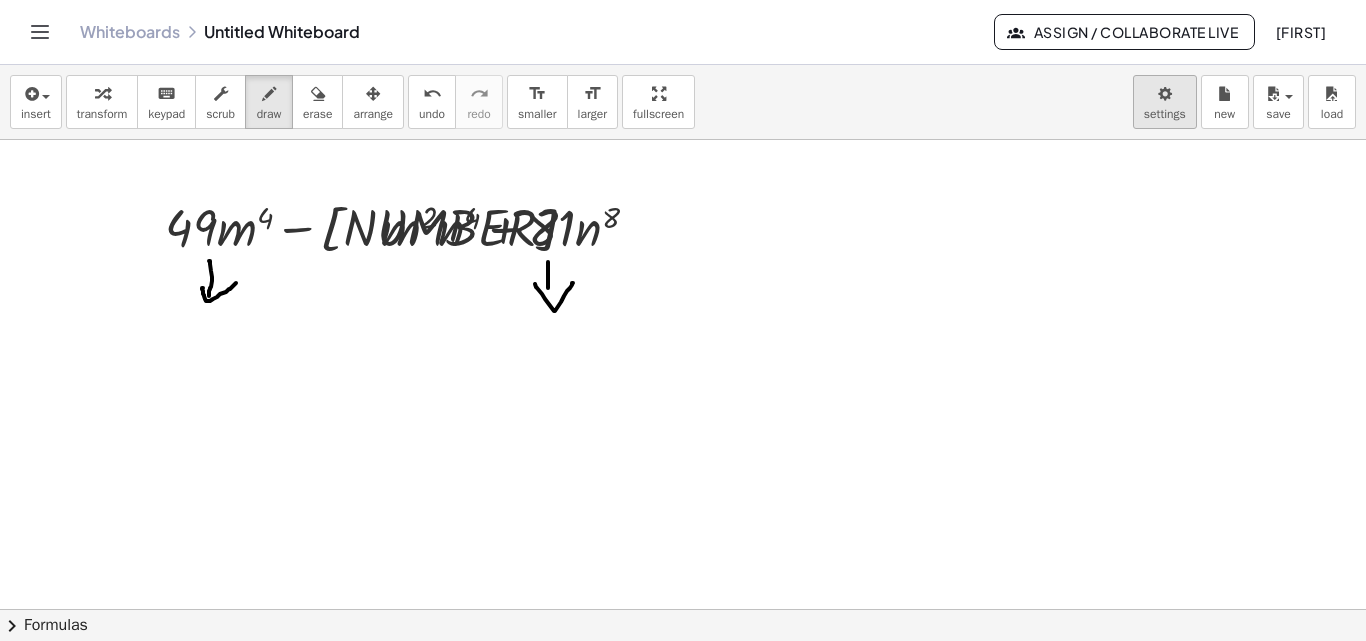 click on "Graspable Math Activities Get Started Activity Bank Assigned Work Classes Whiteboards Go Premium! Reference Account v1.28.3 | Privacy policy © 2025 | Graspable, Inc. Whiteboards Untitled Whiteboard Assign / Collaborate Live [FIRST] insert select one: Math Expression Function Text Youtube Video Graphing Geometry Geometry 3D transform keyboard keypad scrub draw erase arrange undo undo redo redo format_size smaller format_size larger fullscreen load save new settings + · 49 · m 4 − · 151 · m 2 · n 4 + · 81 · n 8 × chevron_right Formulas Drag one side of a formula onto a highlighted expression on the canvas to apply it. Quadratic Formula + · a · x 2 + · b · x + c = 0 ⇔ x = · ( − b ± 2 √ ( + b 2 − · 4 · a · c ) ) · 2 · a + x 2 + · p · x + q = 0 x = −" at bounding box center [683, 320] 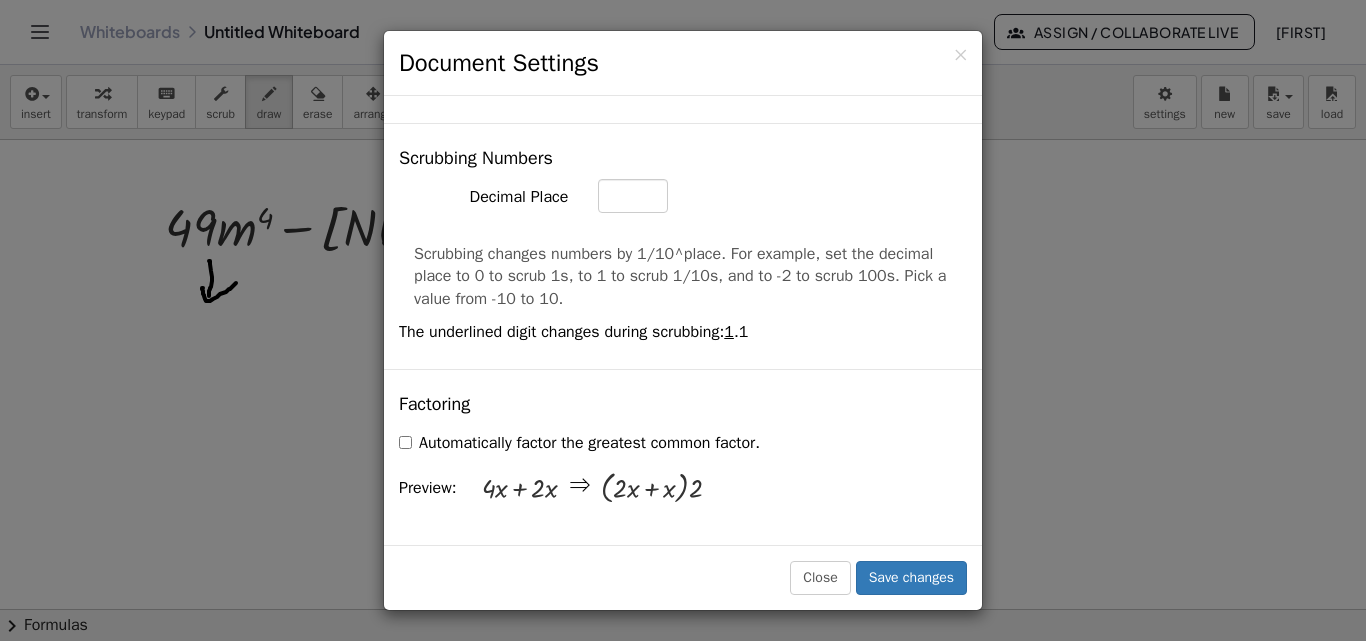 scroll, scrollTop: 1400, scrollLeft: 0, axis: vertical 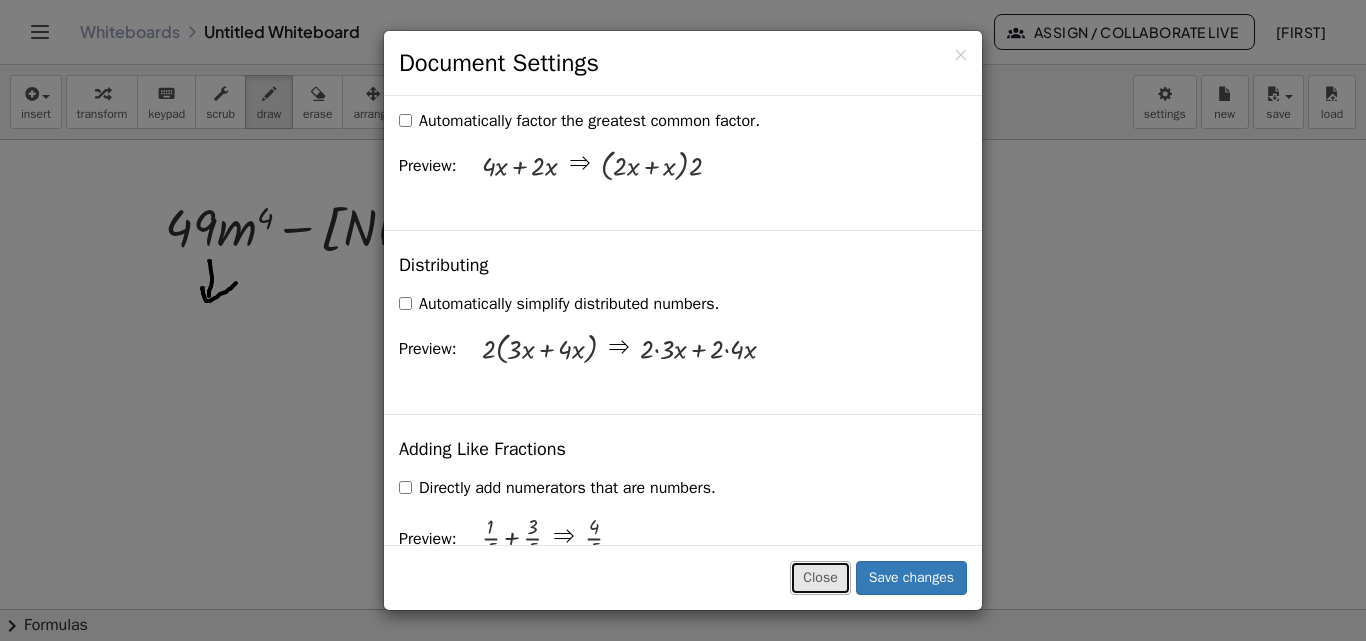 click on "Close" at bounding box center (820, 578) 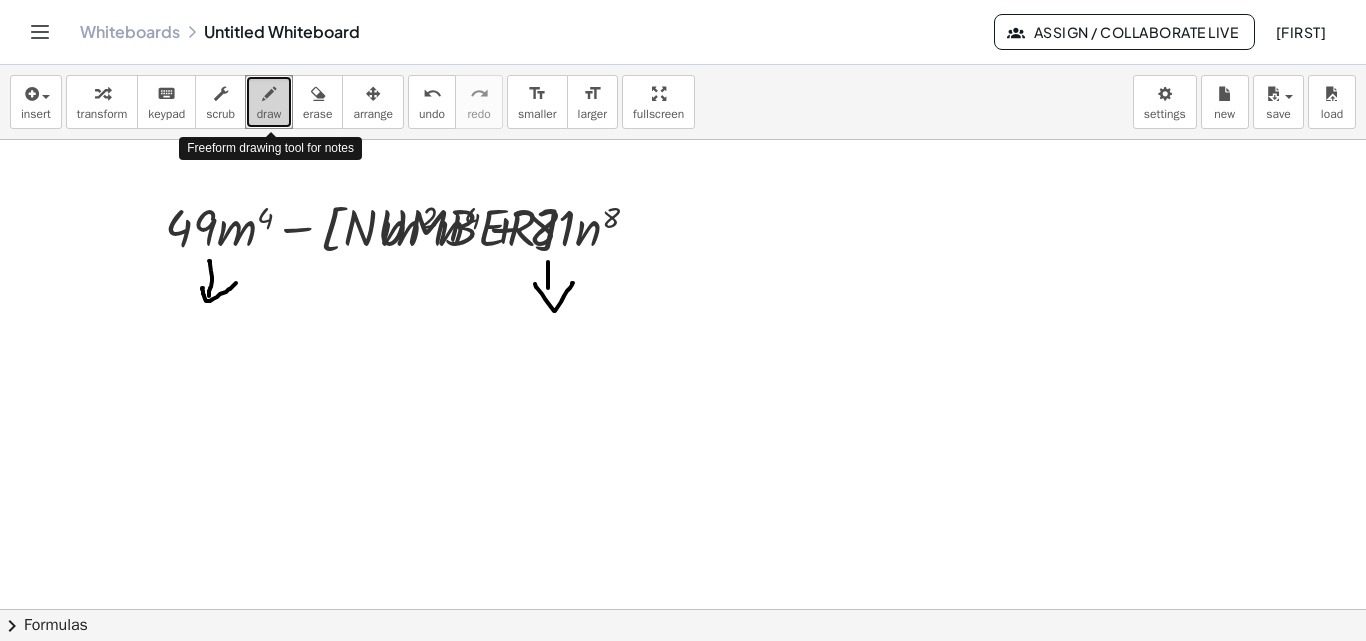 click on "draw" at bounding box center [269, 114] 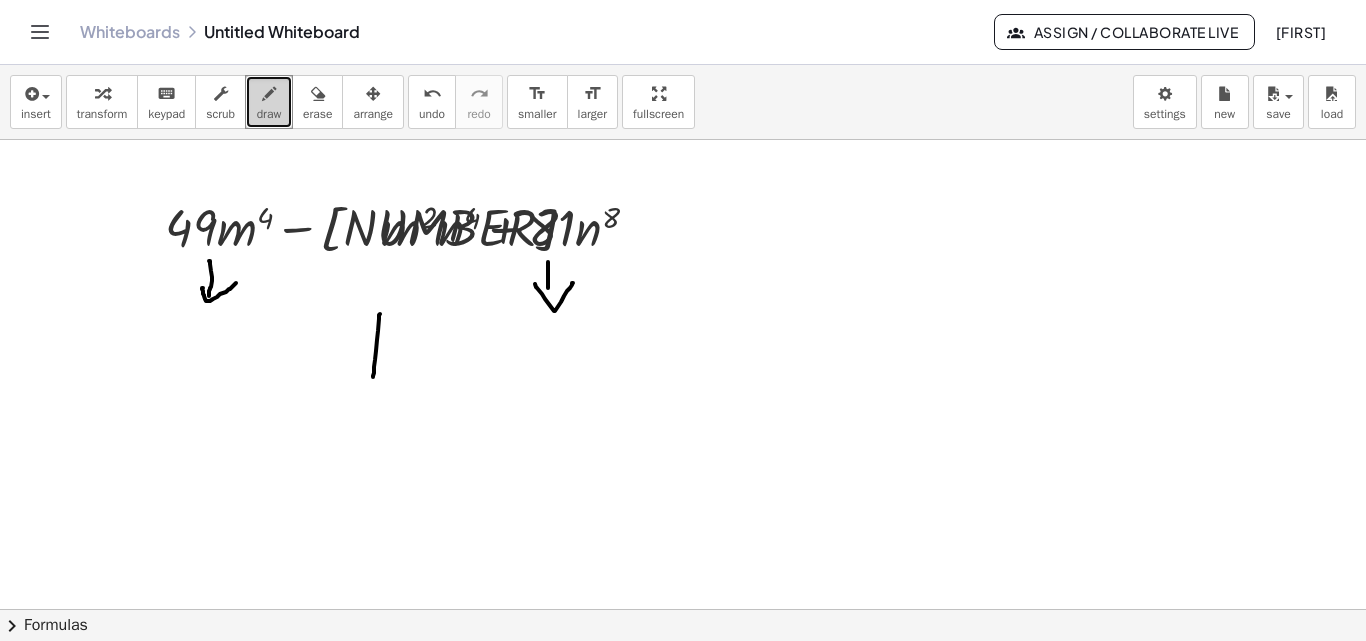 drag, startPoint x: 380, startPoint y: 314, endPoint x: 371, endPoint y: 362, distance: 48.83646 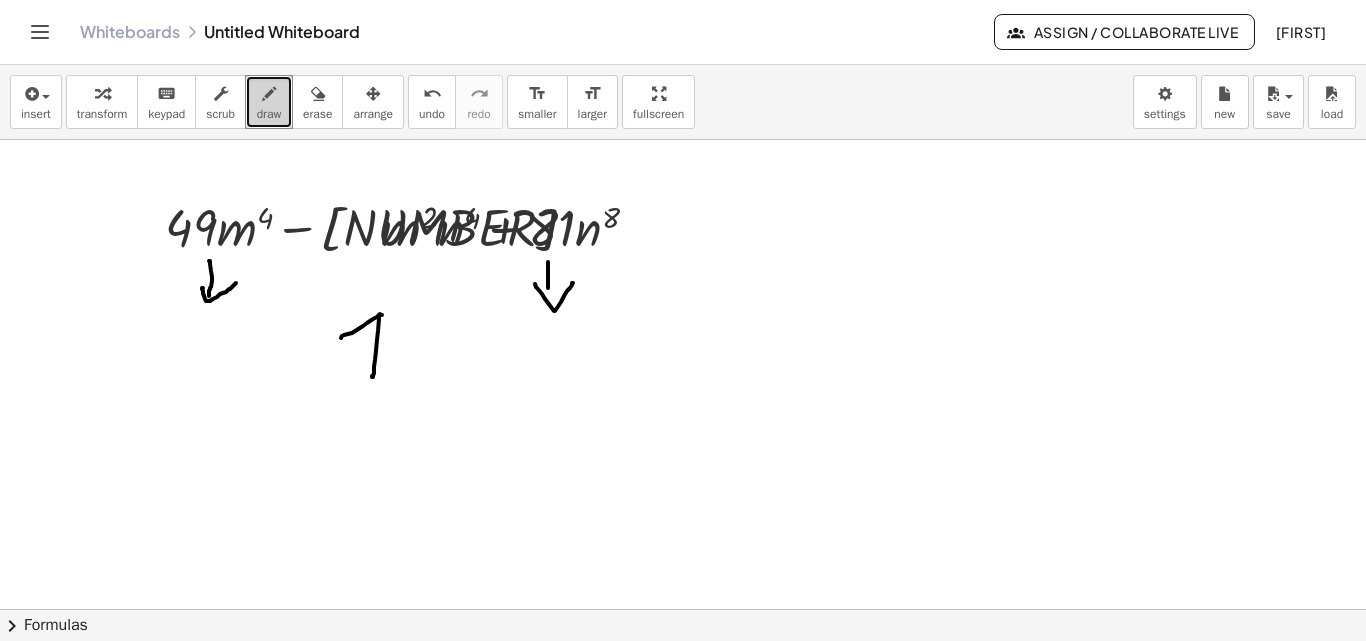 drag, startPoint x: 382, startPoint y: 315, endPoint x: 342, endPoint y: 339, distance: 46.647614 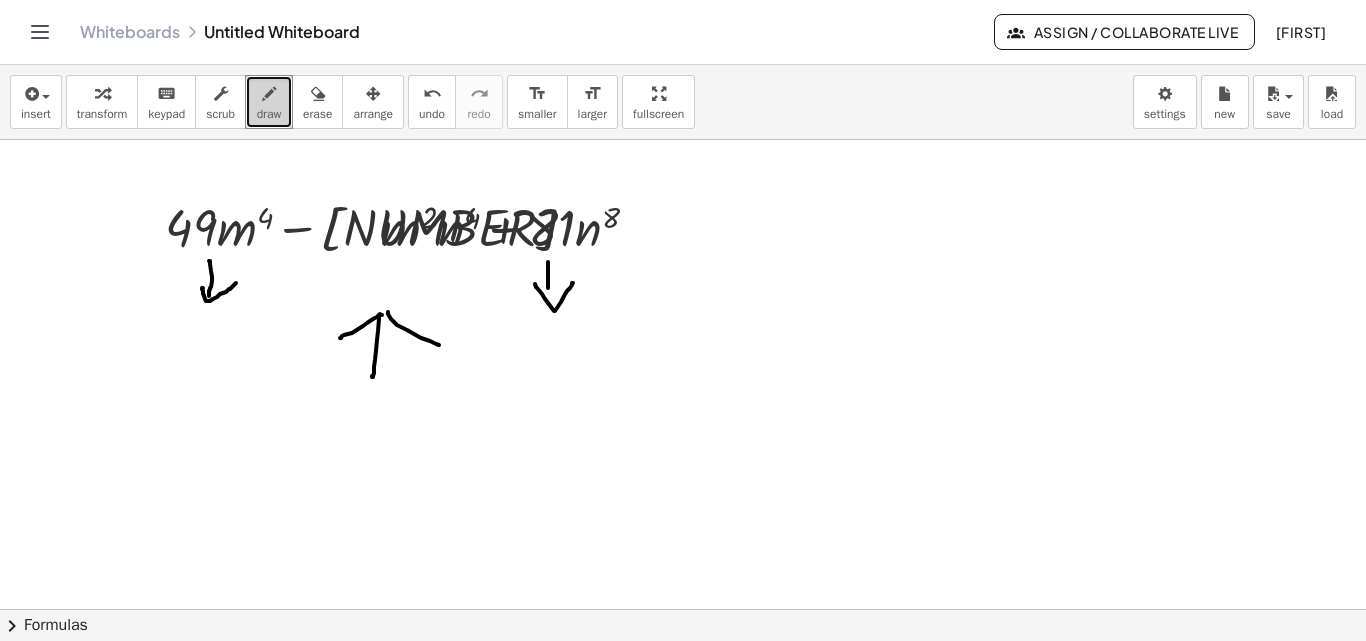 drag, startPoint x: 388, startPoint y: 312, endPoint x: 439, endPoint y: 345, distance: 60.74537 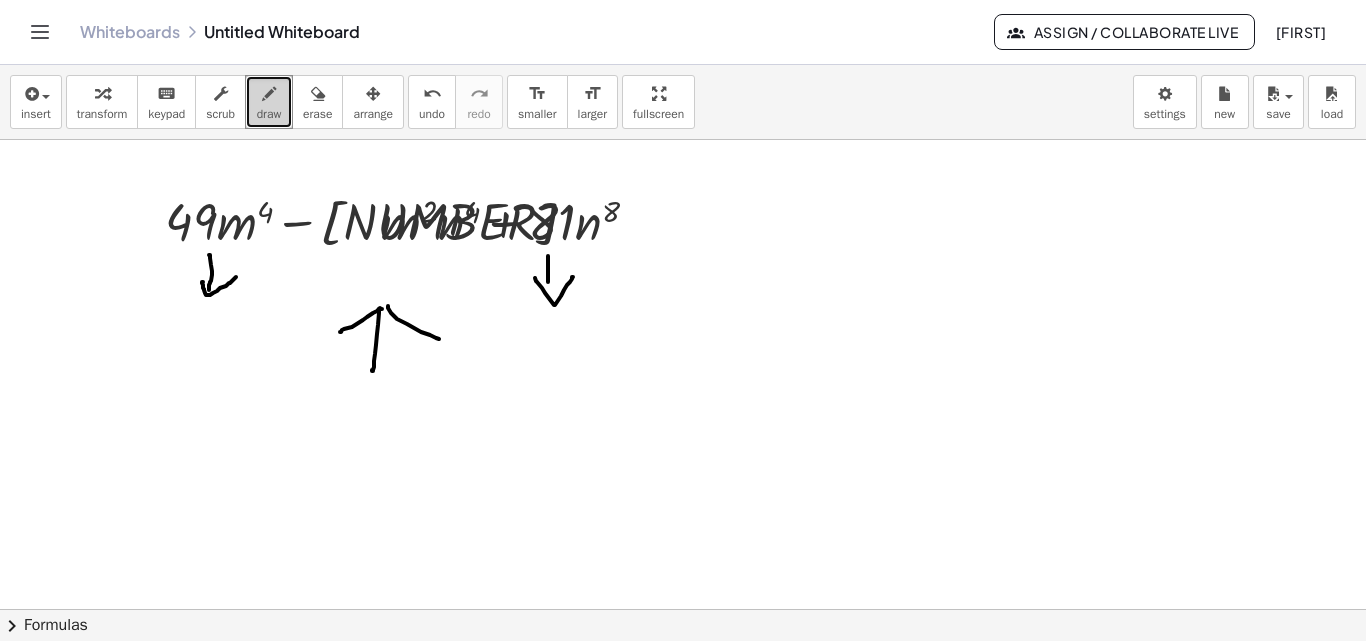 scroll, scrollTop: 0, scrollLeft: 0, axis: both 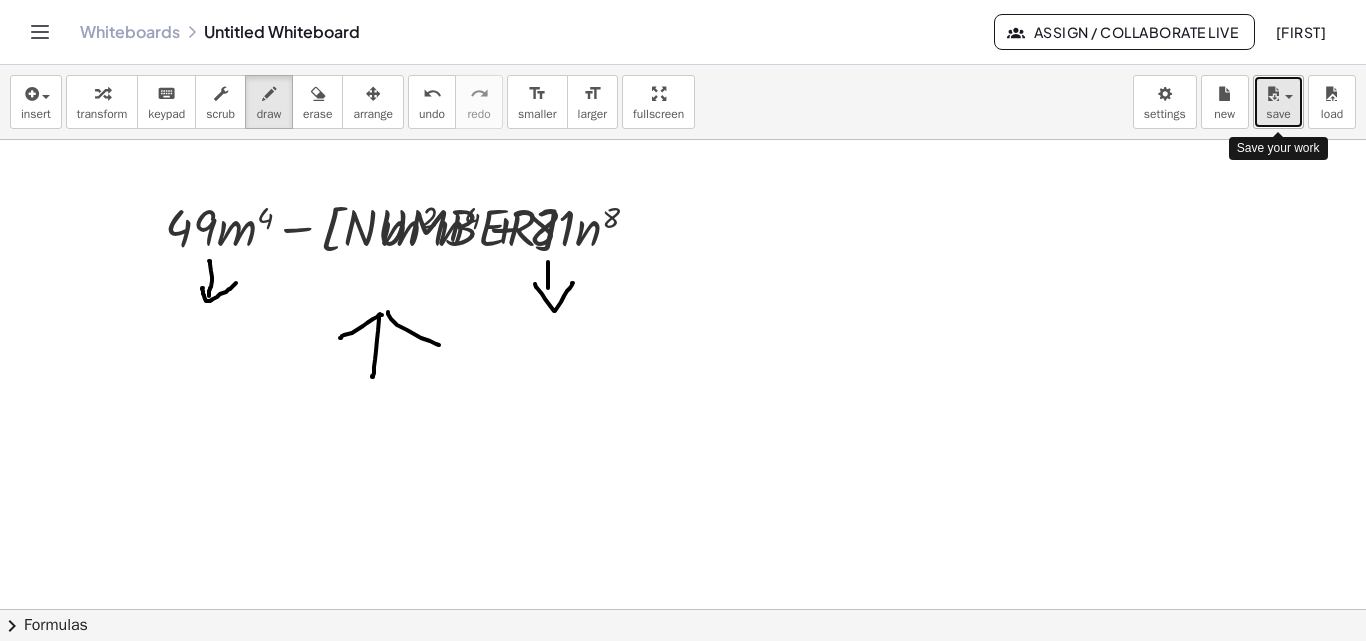 click at bounding box center (1278, 93) 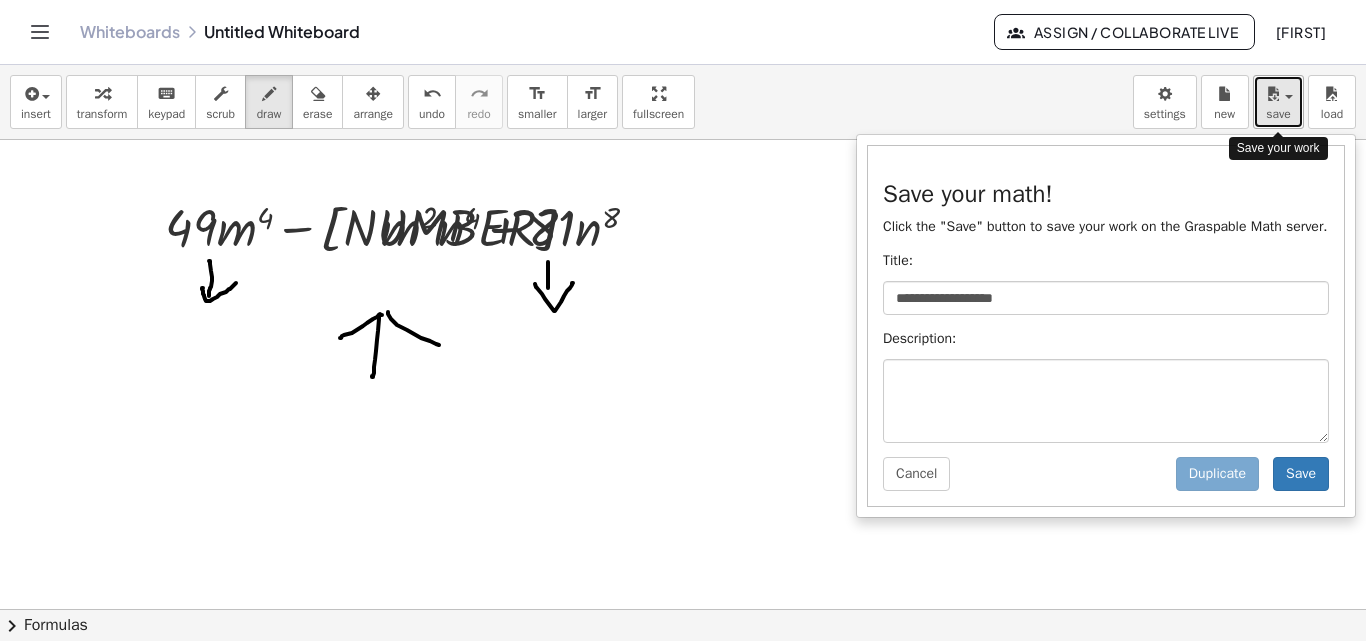 click at bounding box center (1278, 93) 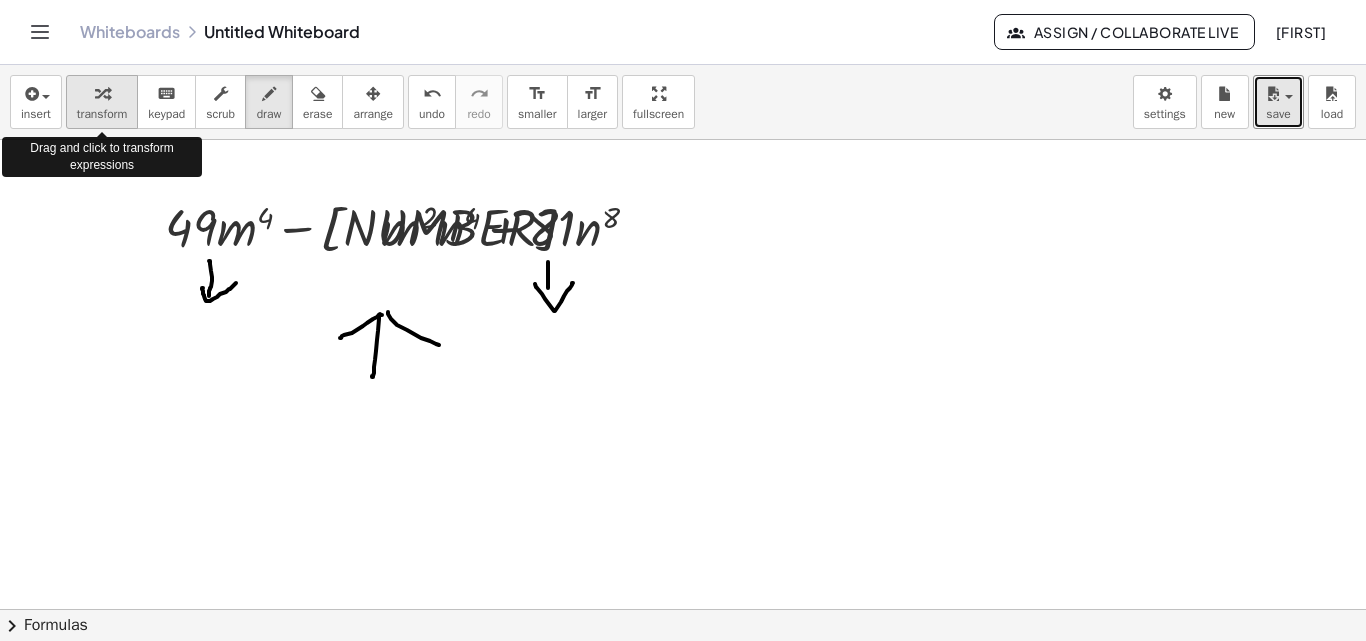 click on "transform" at bounding box center [102, 114] 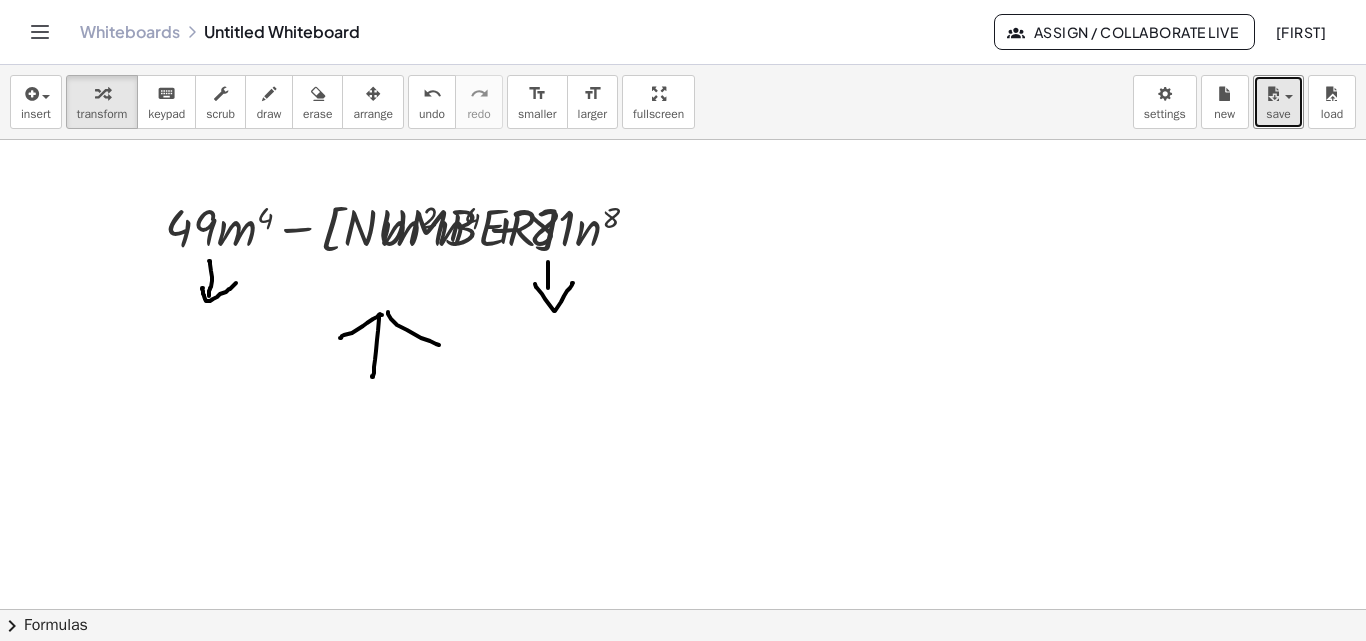 click at bounding box center (683, 609) 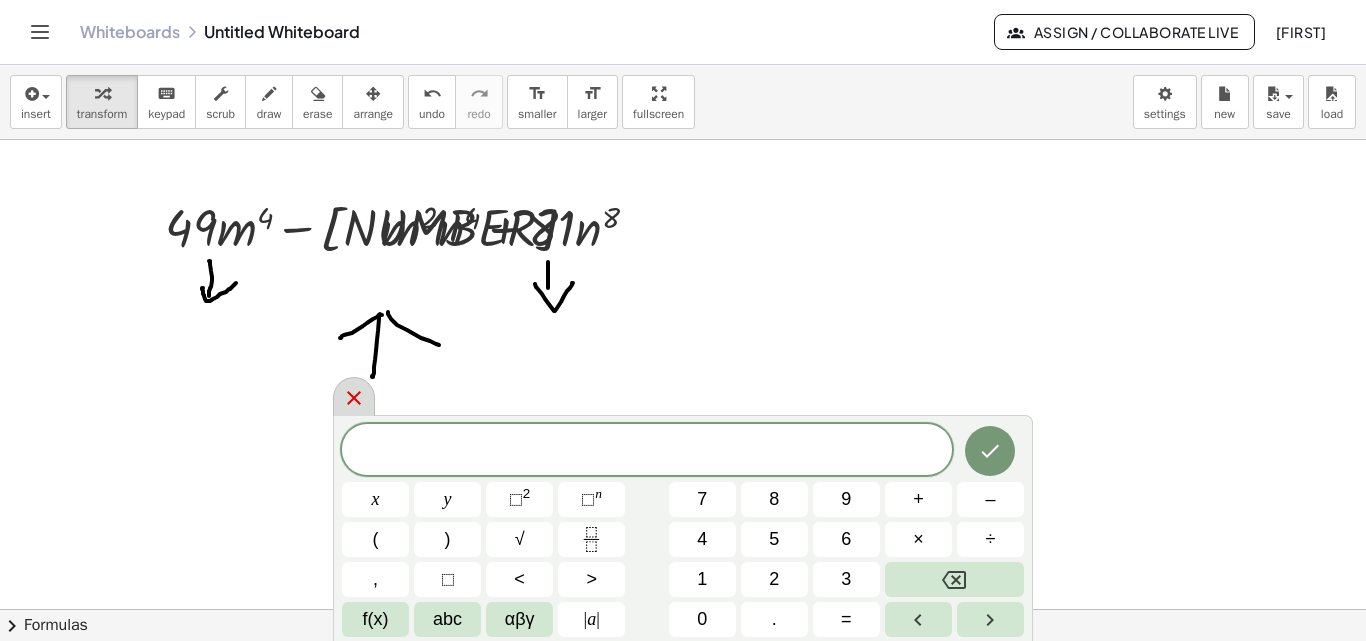 click 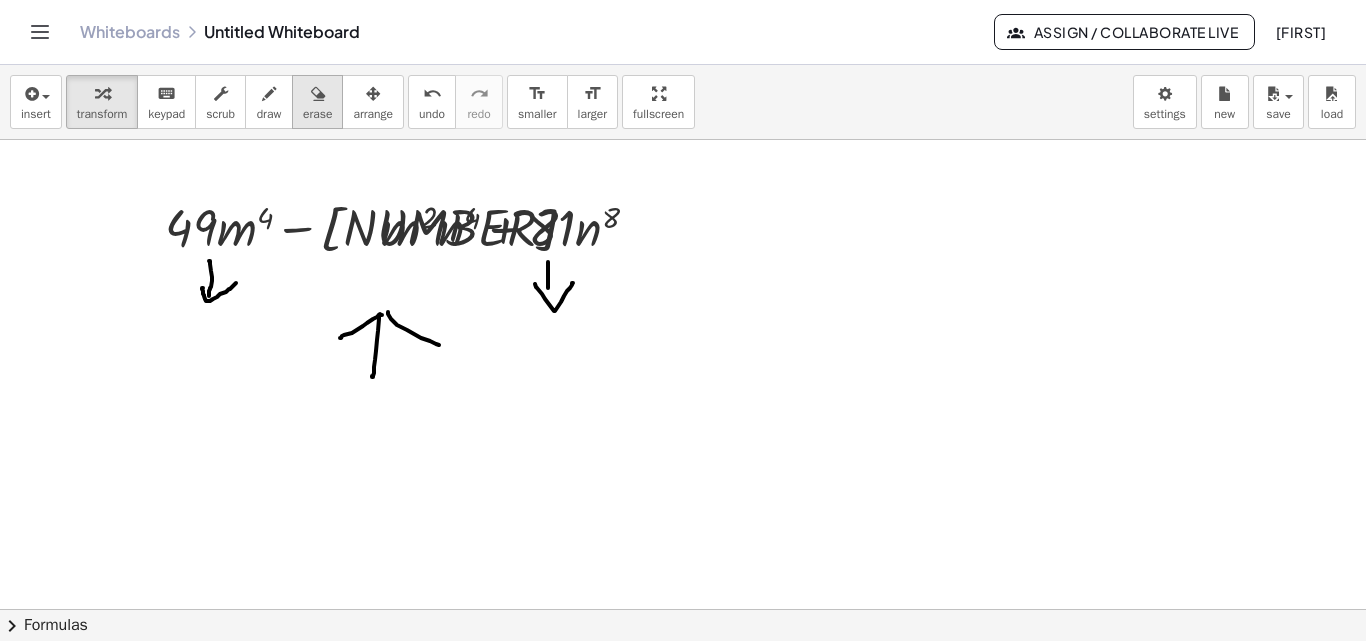 click on "erase" at bounding box center [317, 102] 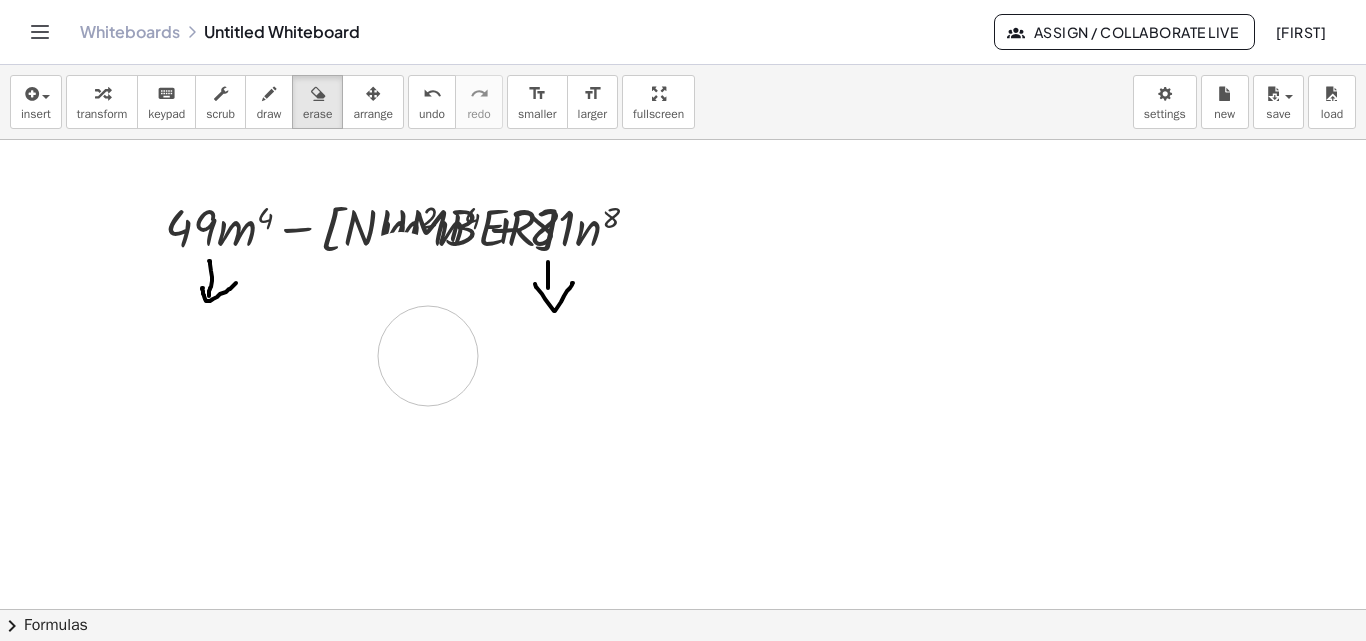 drag, startPoint x: 401, startPoint y: 282, endPoint x: 443, endPoint y: 354, distance: 83.35467 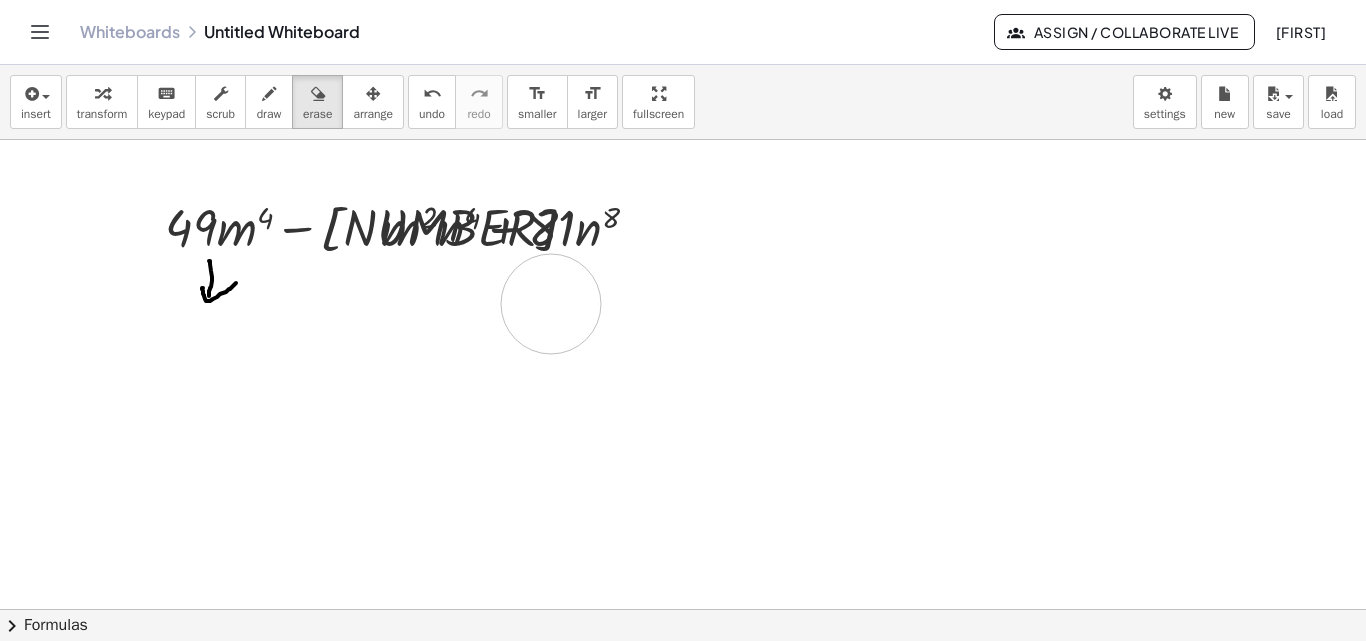drag, startPoint x: 564, startPoint y: 308, endPoint x: 551, endPoint y: 304, distance: 13.601471 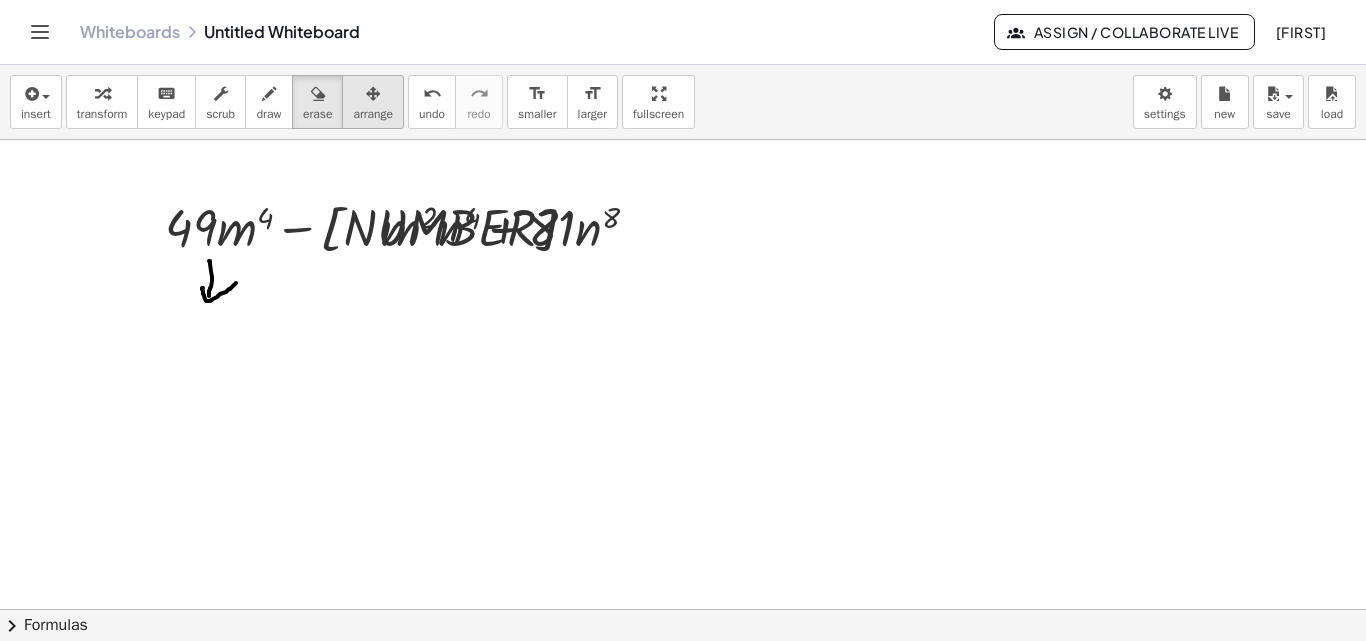 click at bounding box center (373, 94) 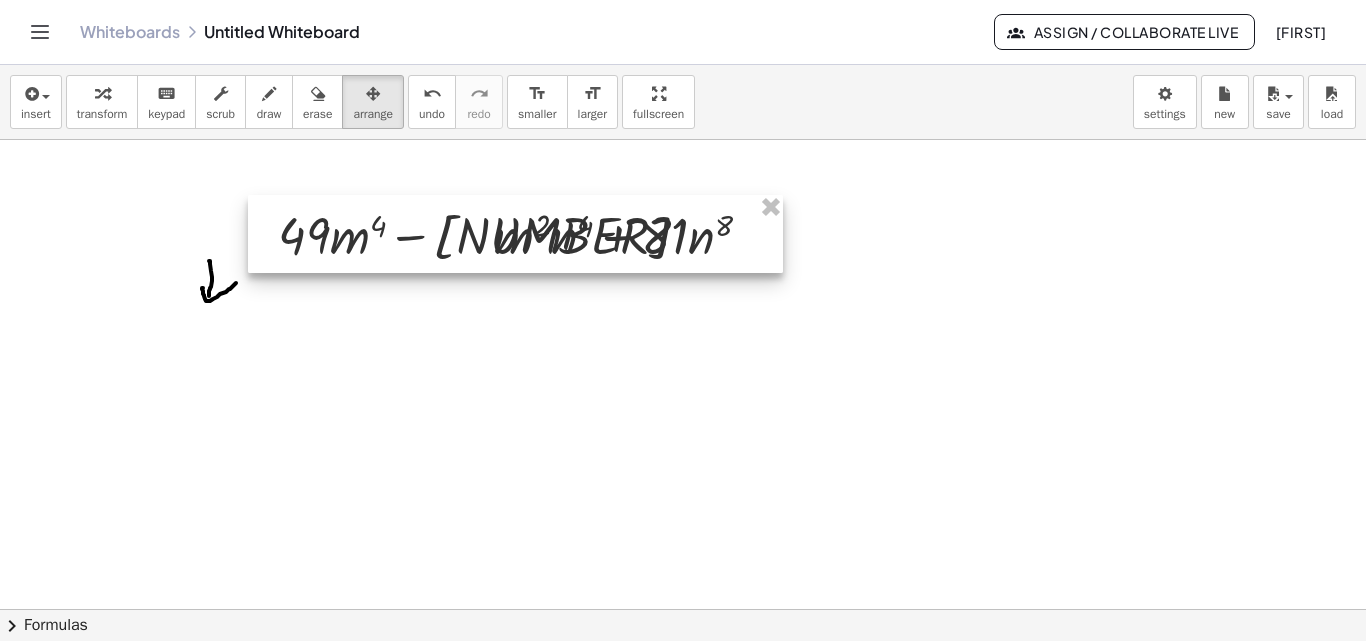 drag, startPoint x: 194, startPoint y: 197, endPoint x: 321, endPoint y: 205, distance: 127.25172 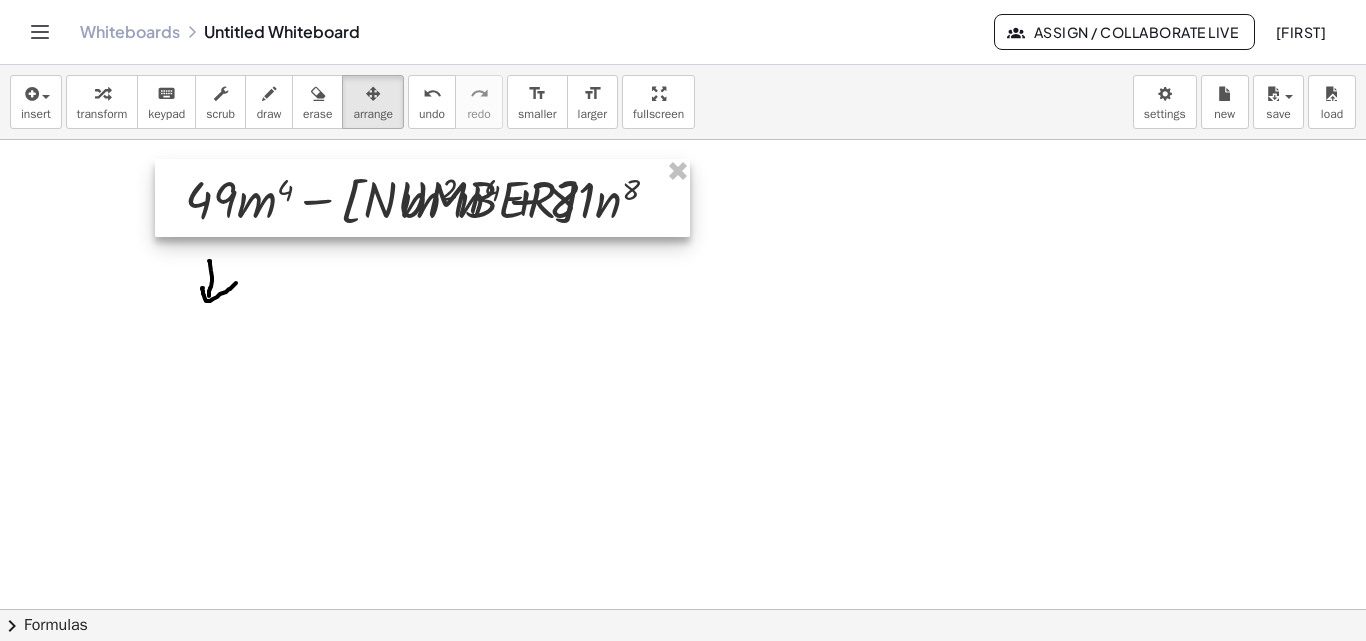 drag, startPoint x: 390, startPoint y: 203, endPoint x: 283, endPoint y: 167, distance: 112.89375 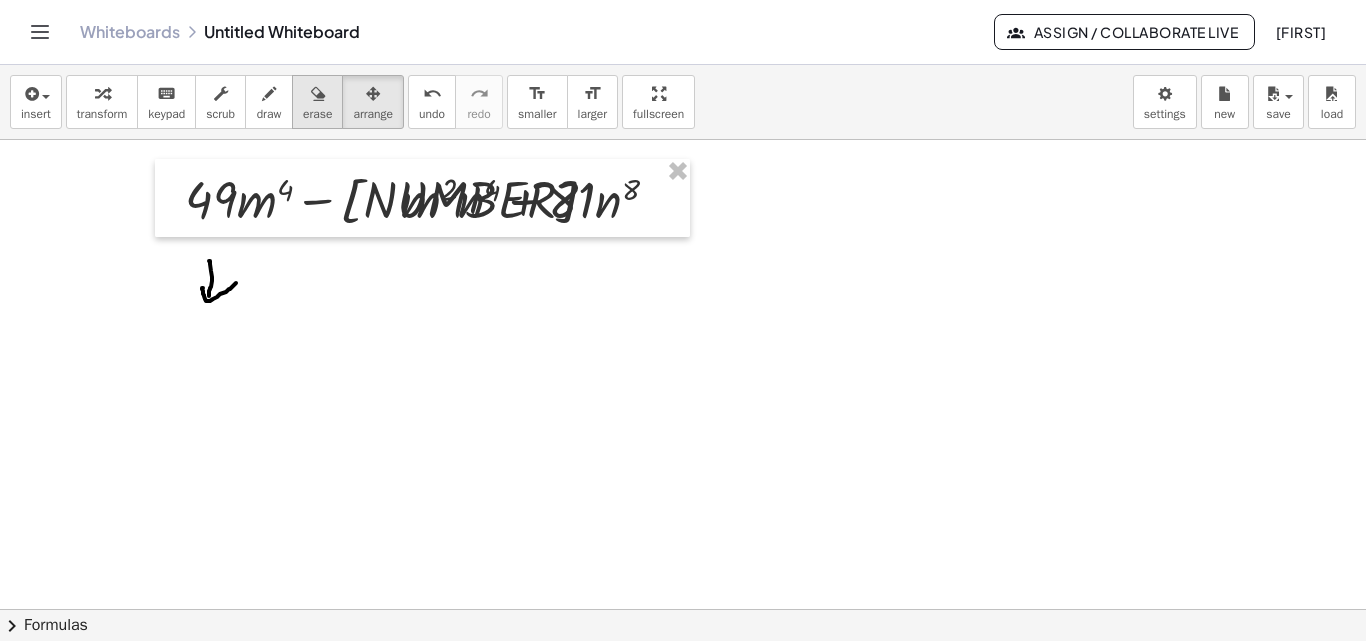 click at bounding box center (318, 94) 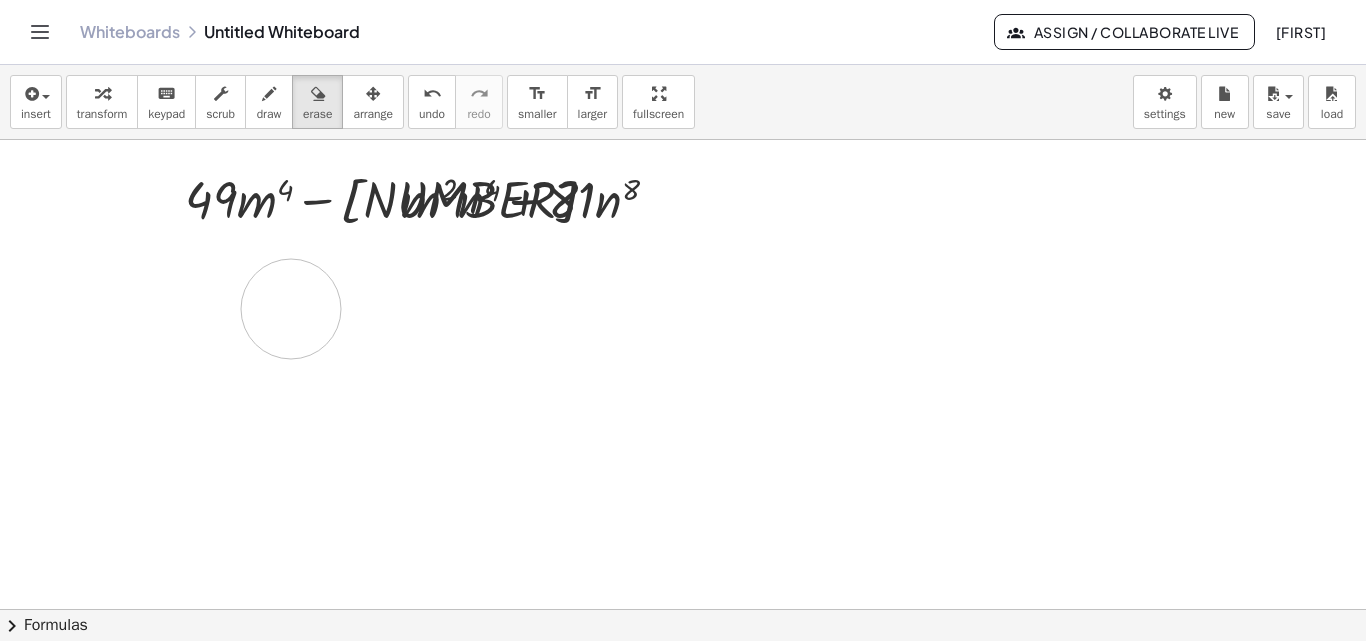 drag, startPoint x: 200, startPoint y: 307, endPoint x: 218, endPoint y: 314, distance: 19.313208 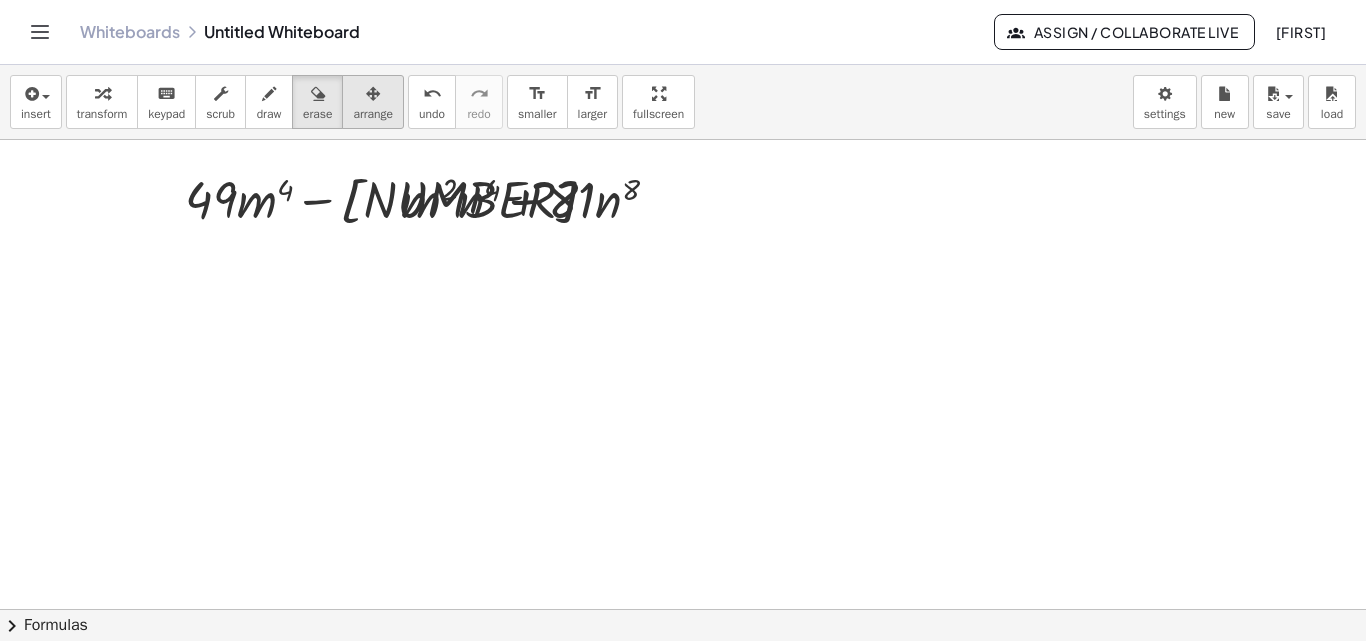 click on "arrange" at bounding box center (373, 114) 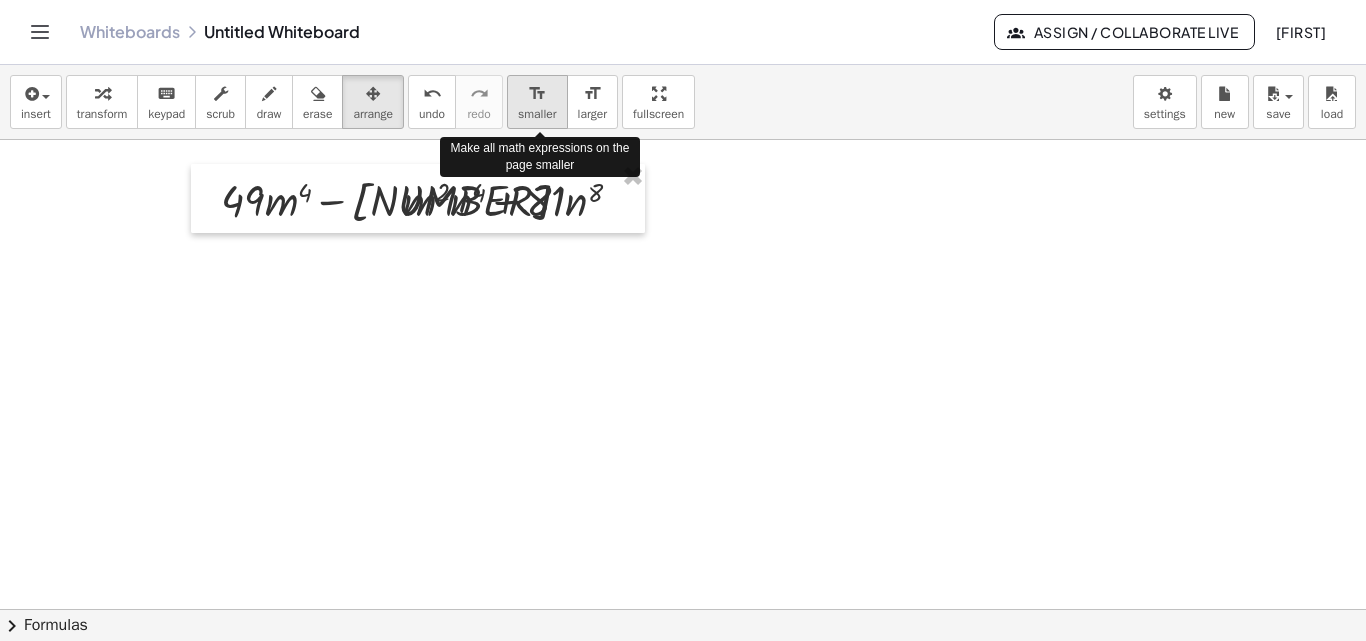 click on "smaller" at bounding box center [537, 114] 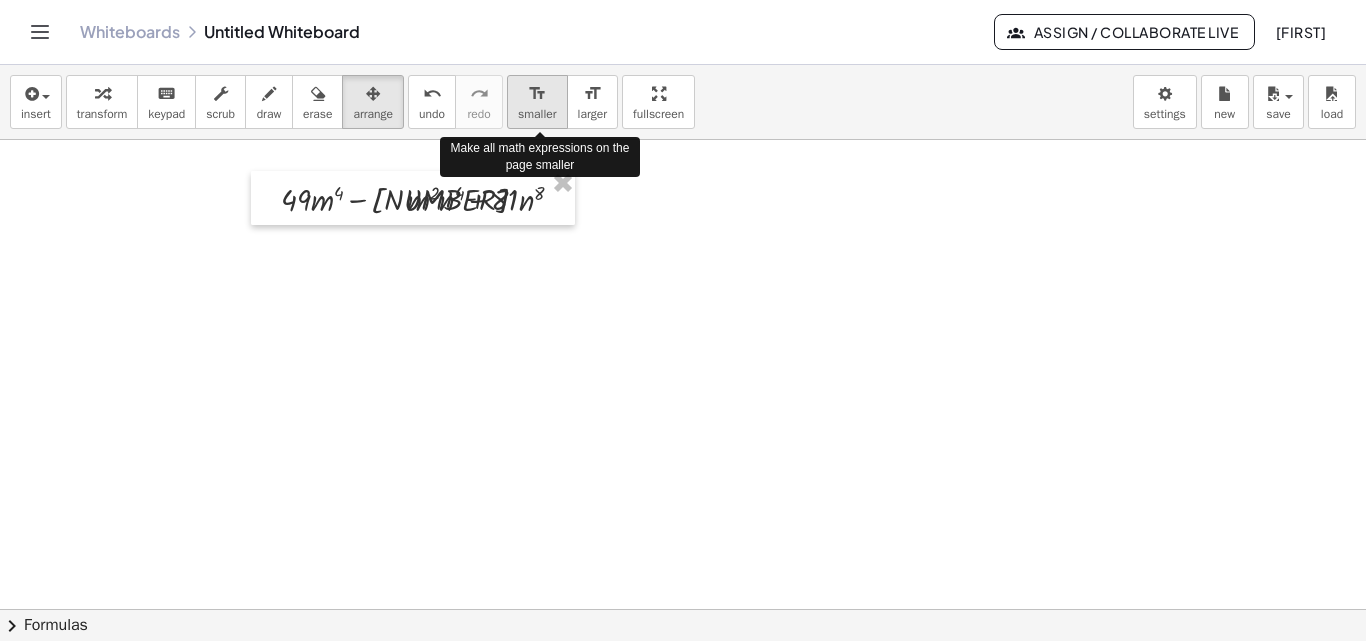 click on "smaller" at bounding box center (537, 114) 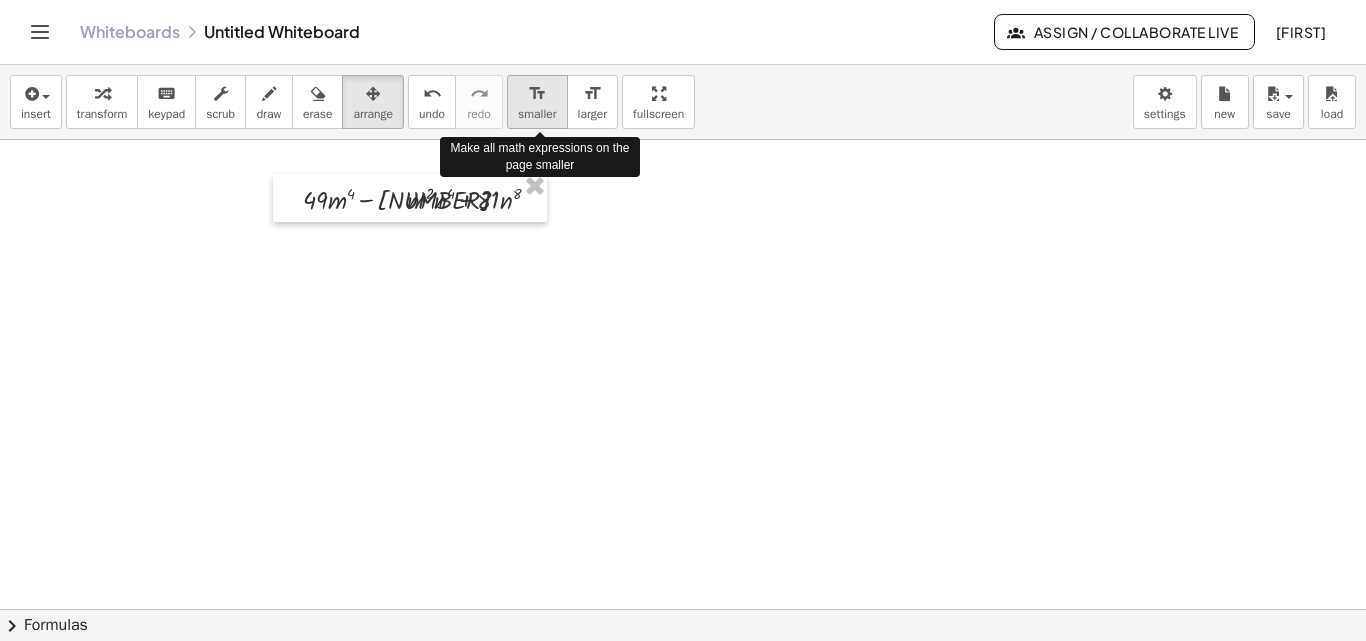 click on "smaller" at bounding box center (537, 114) 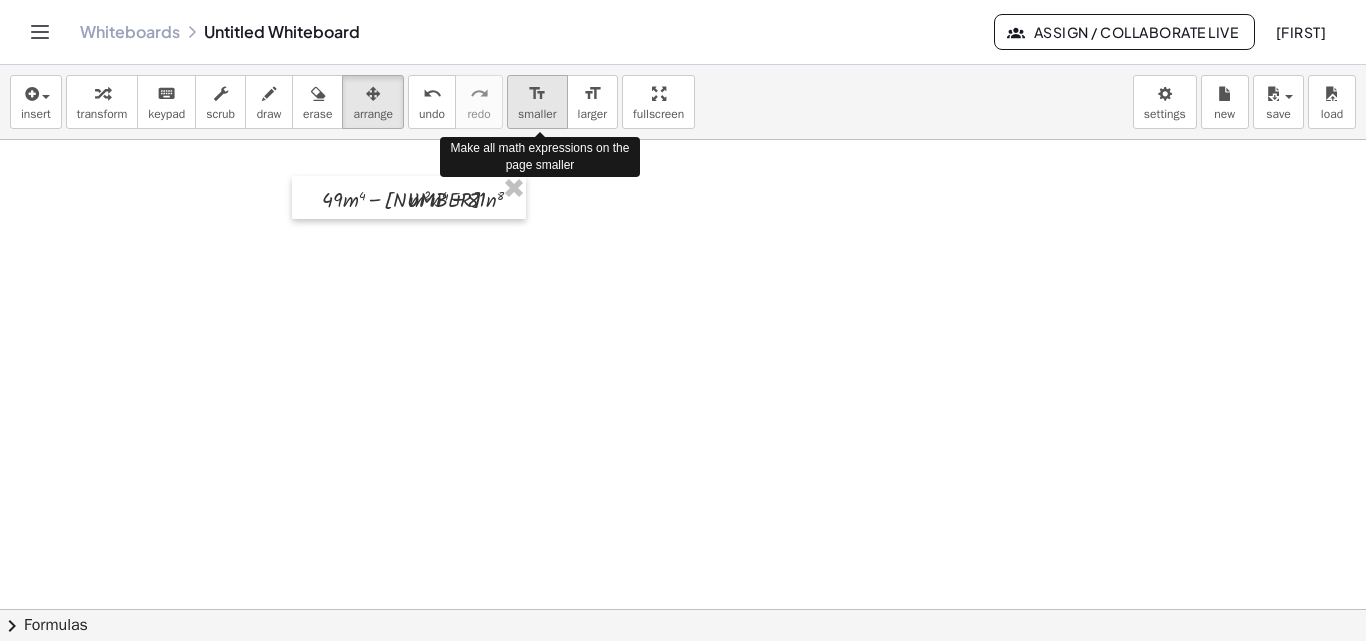 click on "smaller" at bounding box center (537, 114) 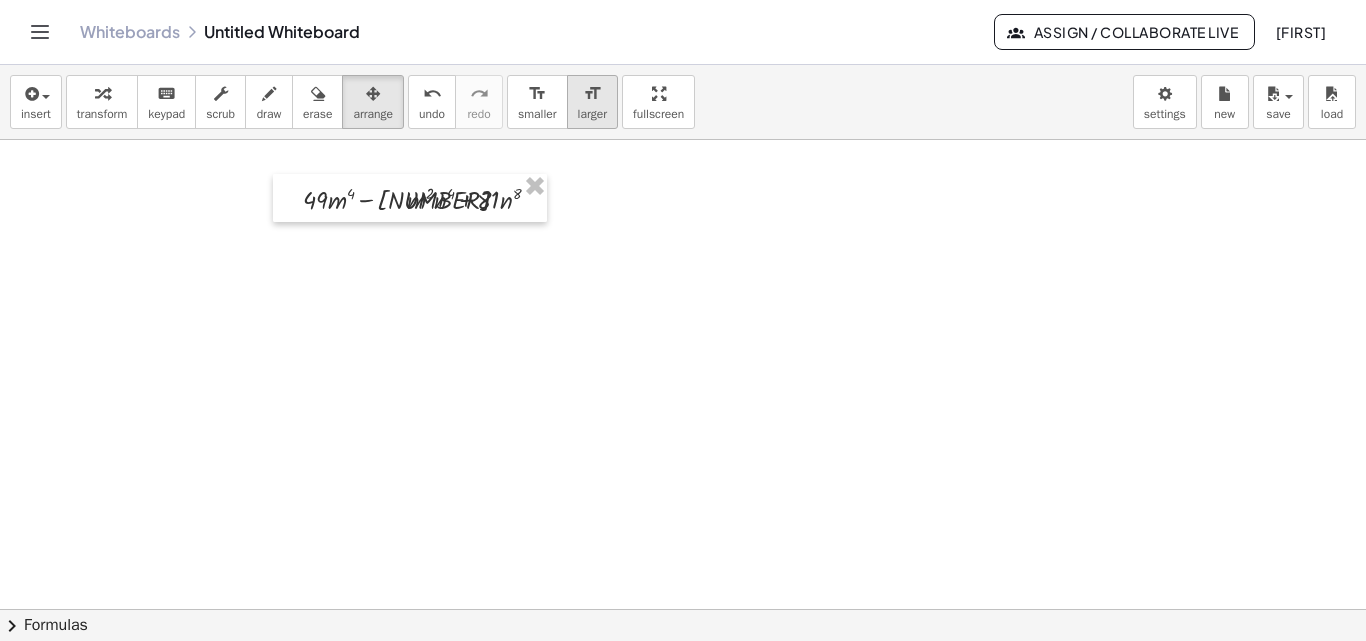 click on "larger" at bounding box center (592, 114) 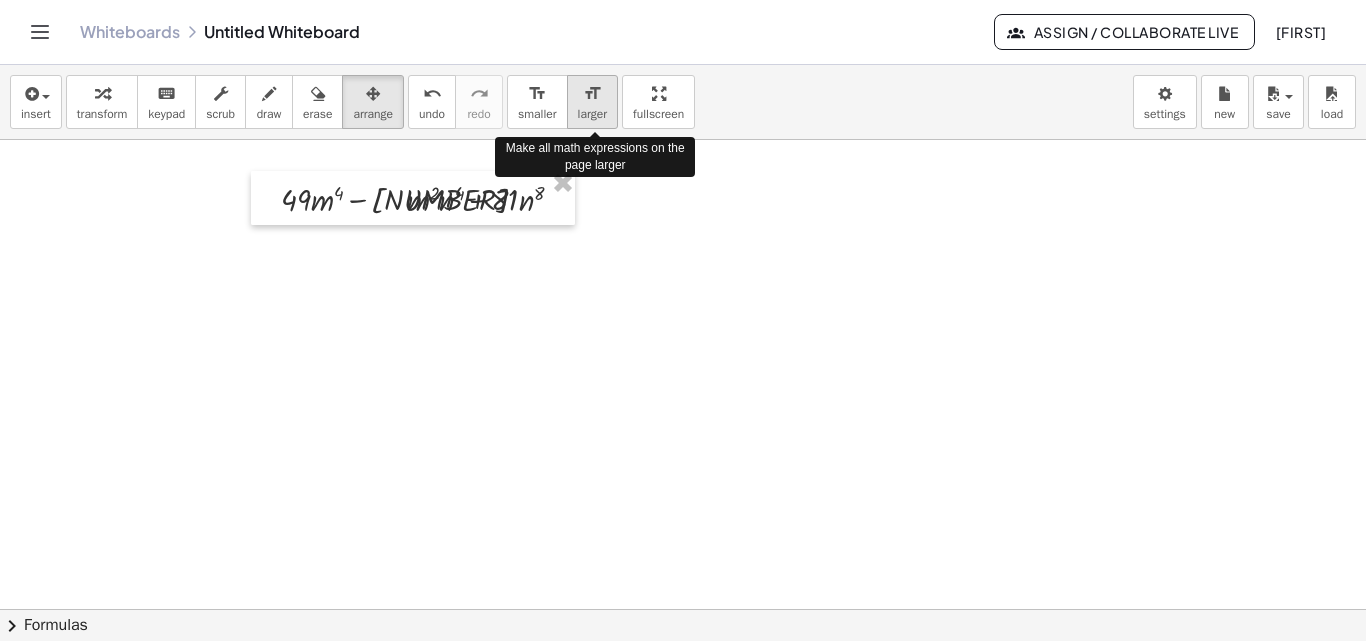 click on "larger" at bounding box center [592, 114] 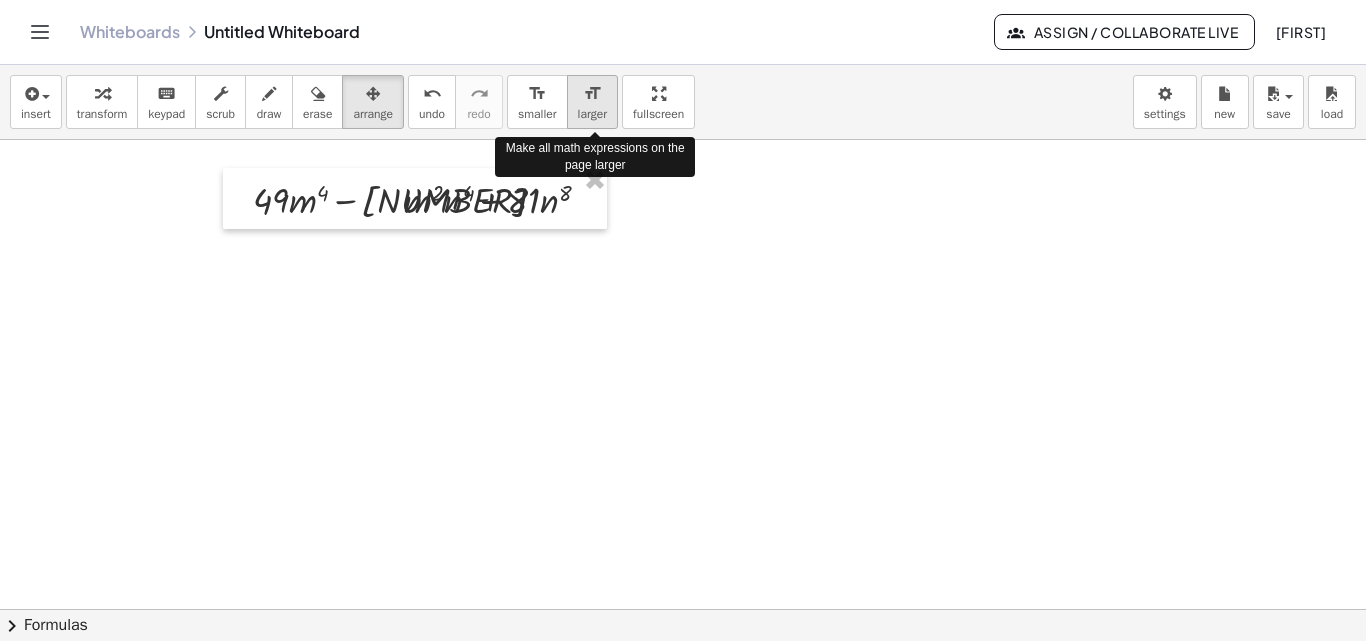 click on "larger" at bounding box center (592, 114) 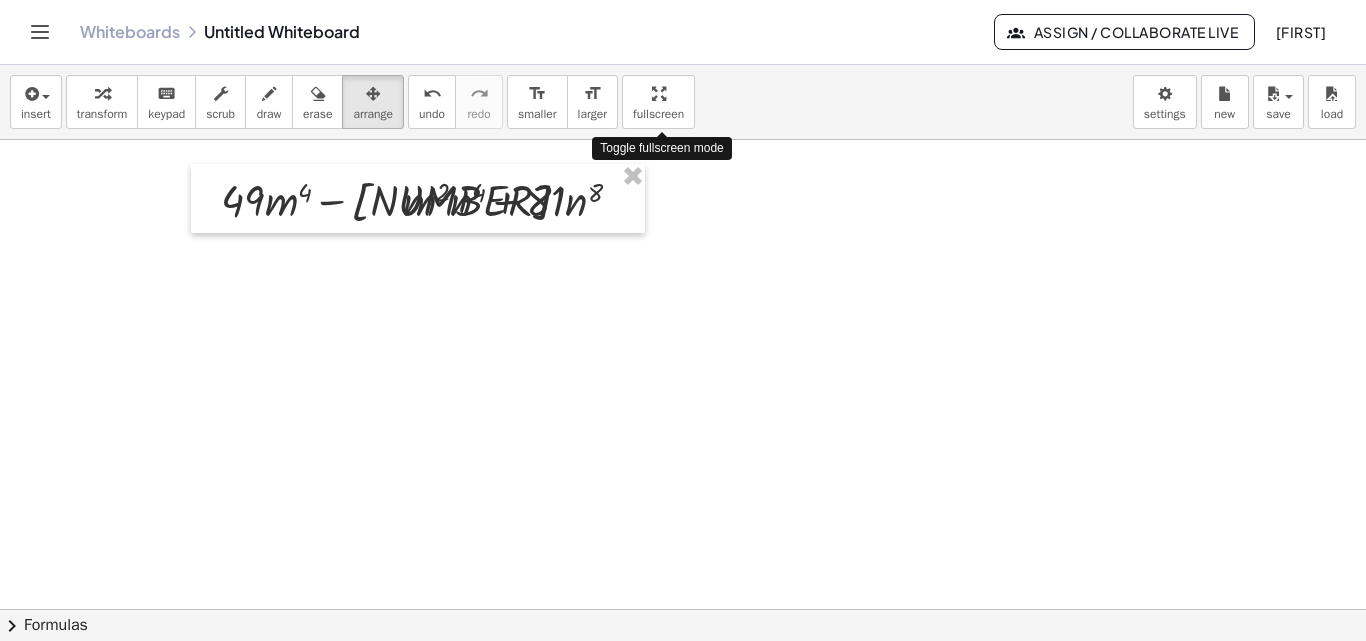 drag, startPoint x: 668, startPoint y: 102, endPoint x: 668, endPoint y: 189, distance: 87 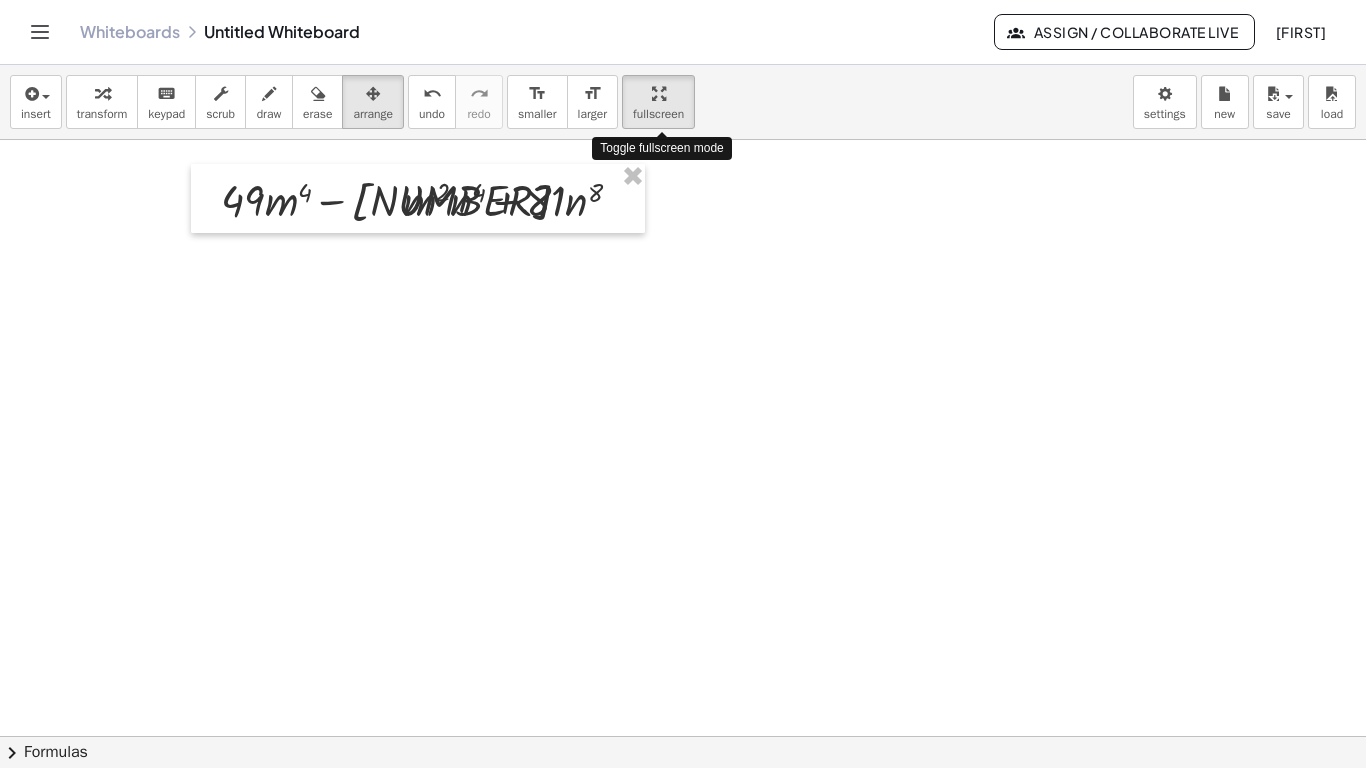 drag, startPoint x: 659, startPoint y: 25, endPoint x: 659, endPoint y: -62, distance: 87 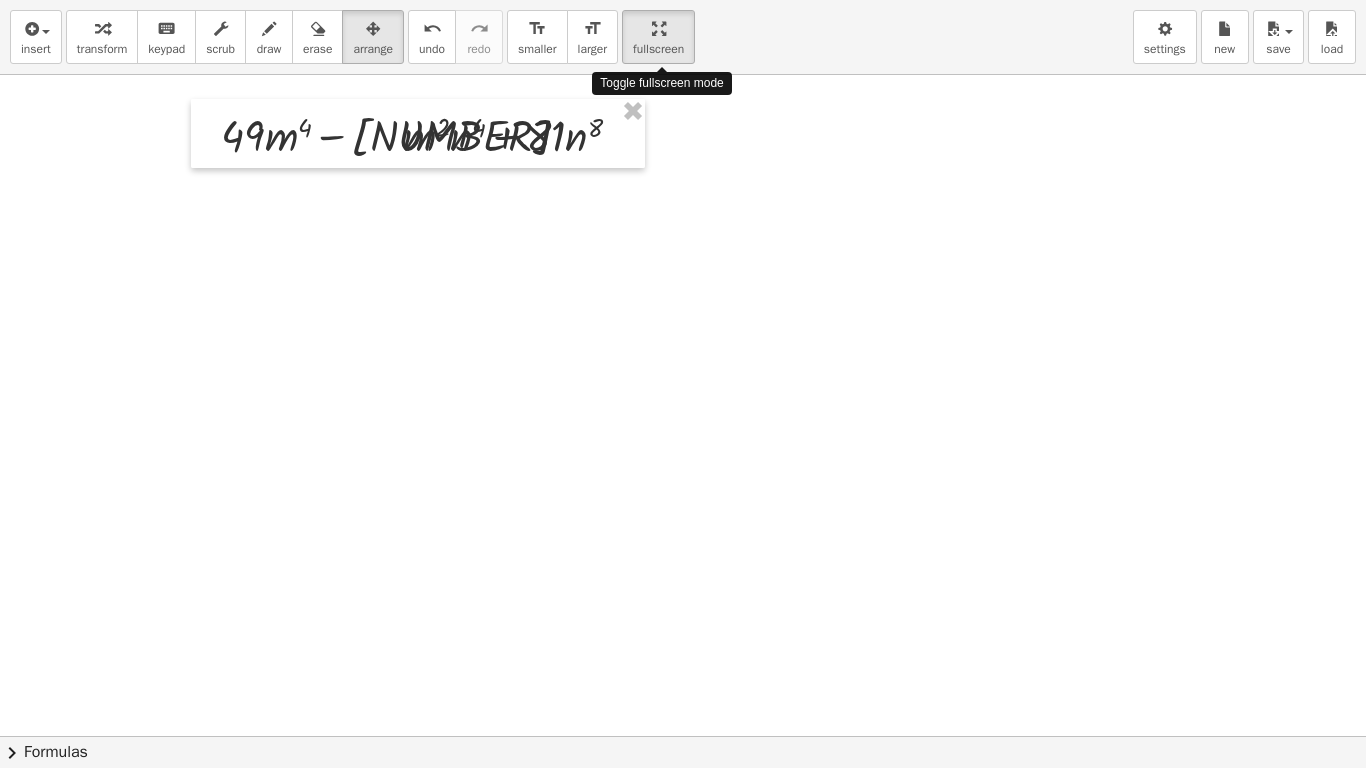 click on "**********" at bounding box center (683, 384) 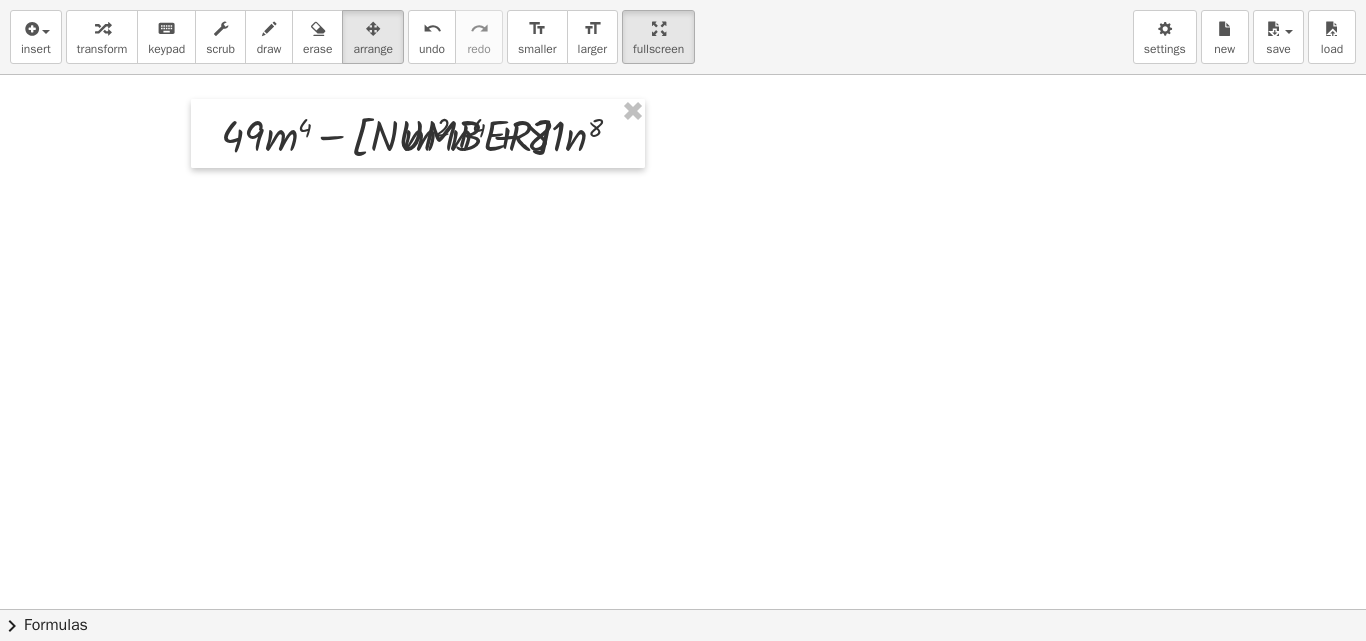 click on "**********" at bounding box center [683, 320] 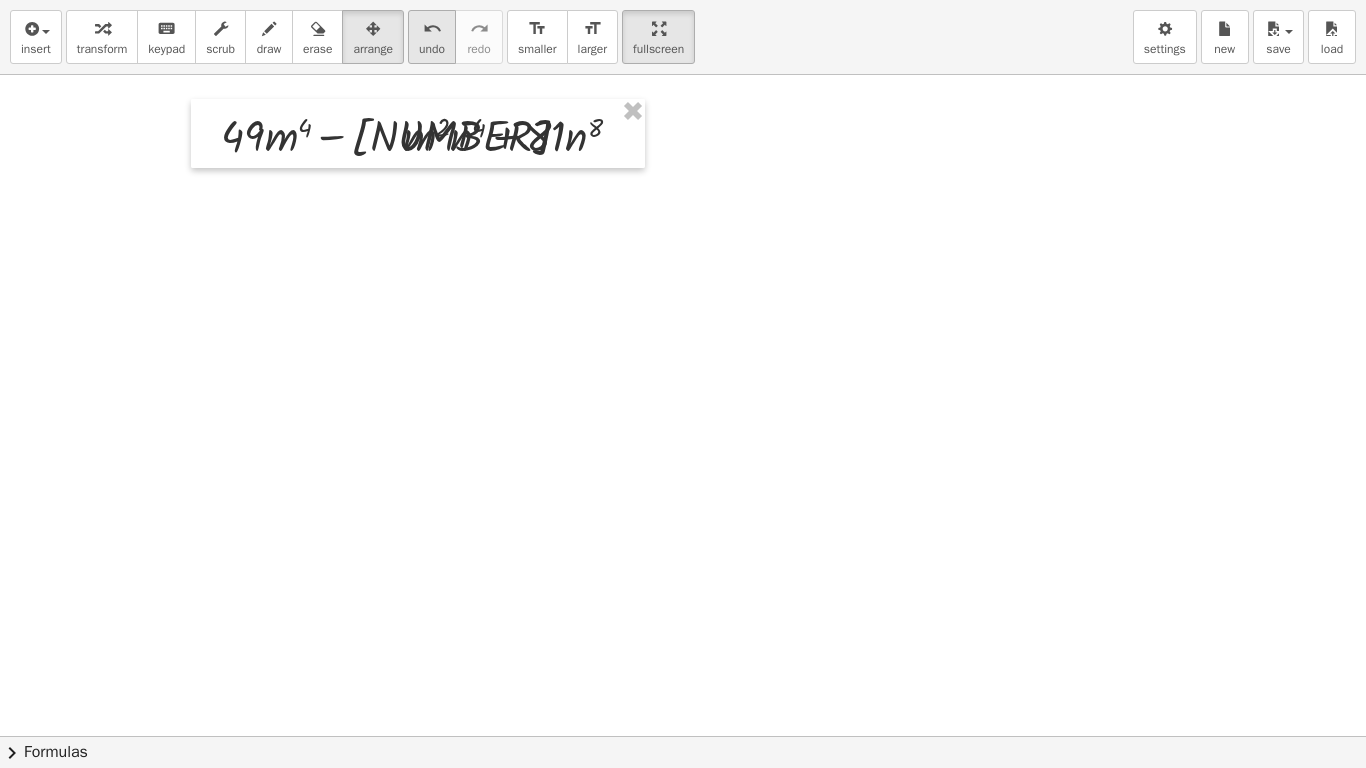 click on "undo" at bounding box center (432, 29) 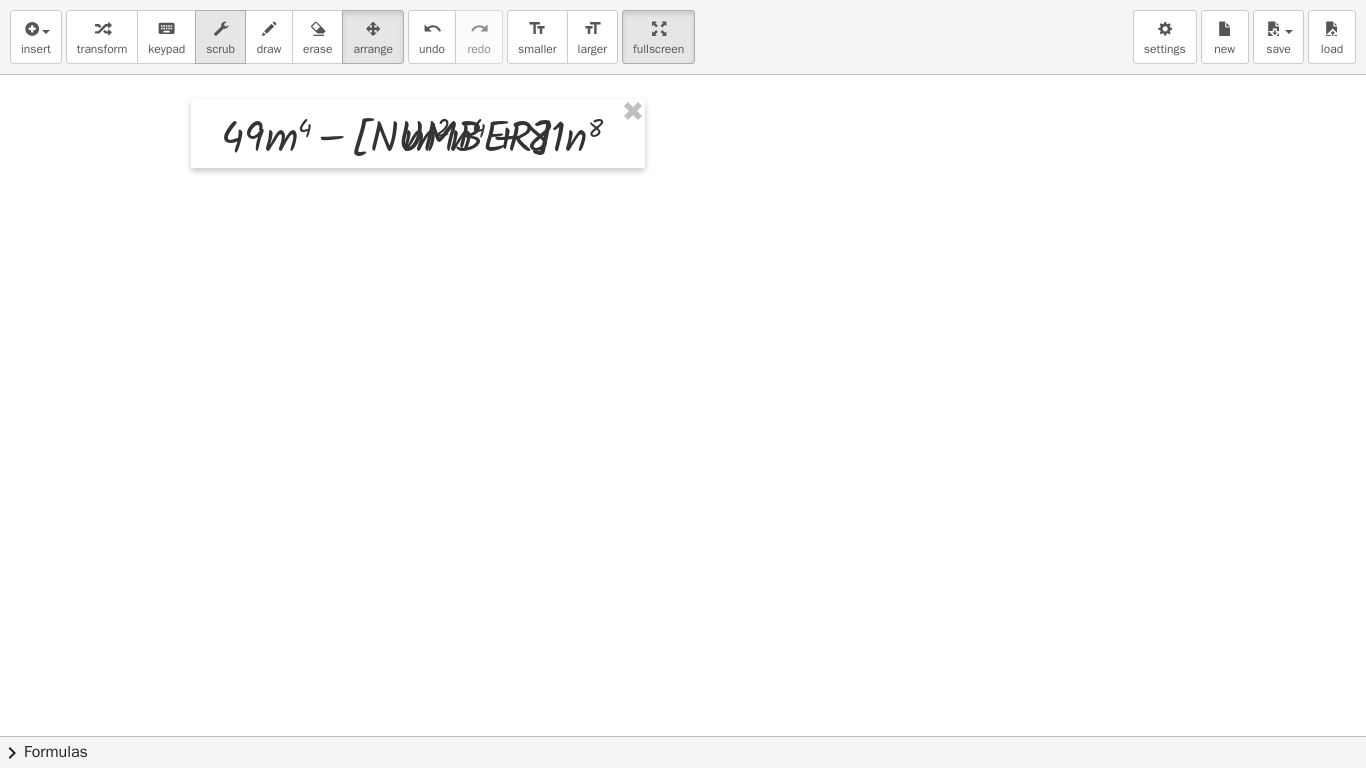 click on "scrub" at bounding box center [220, 49] 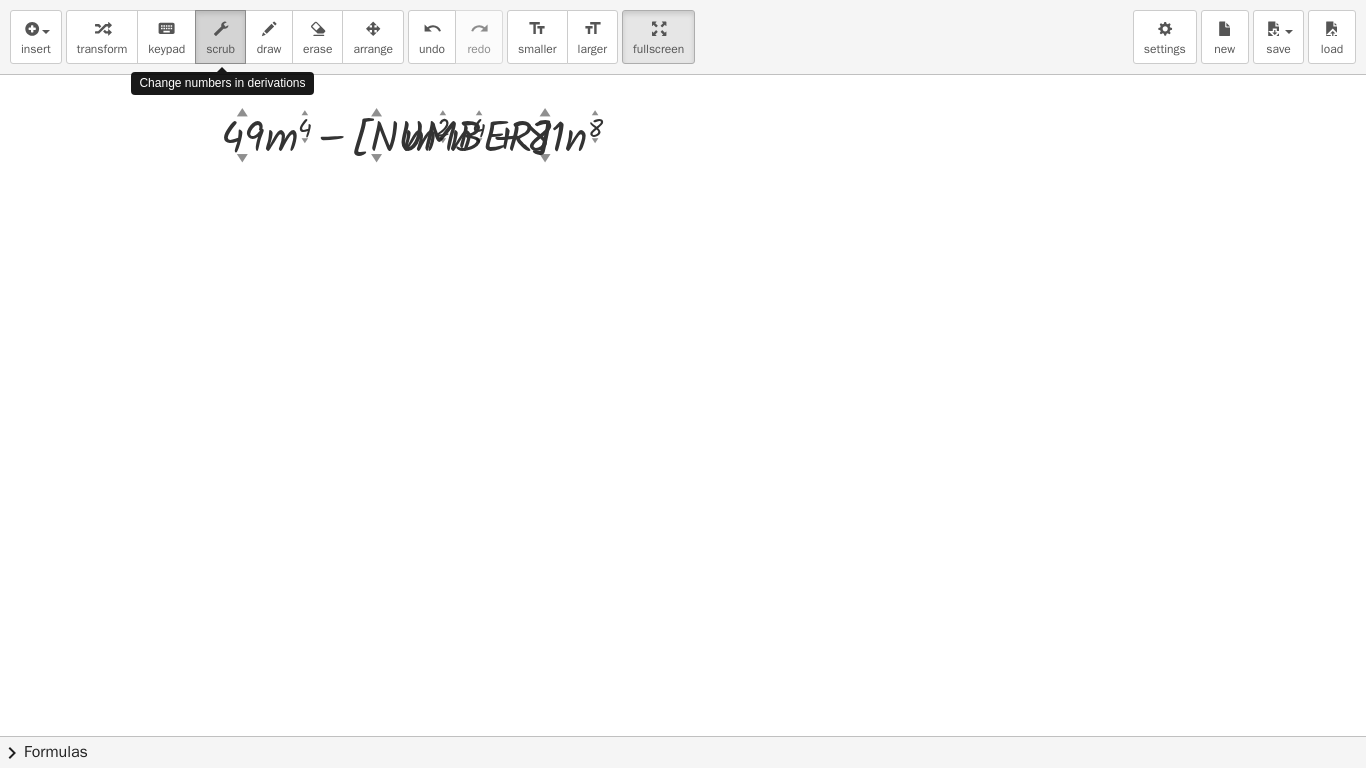 click on "scrub" at bounding box center [220, 49] 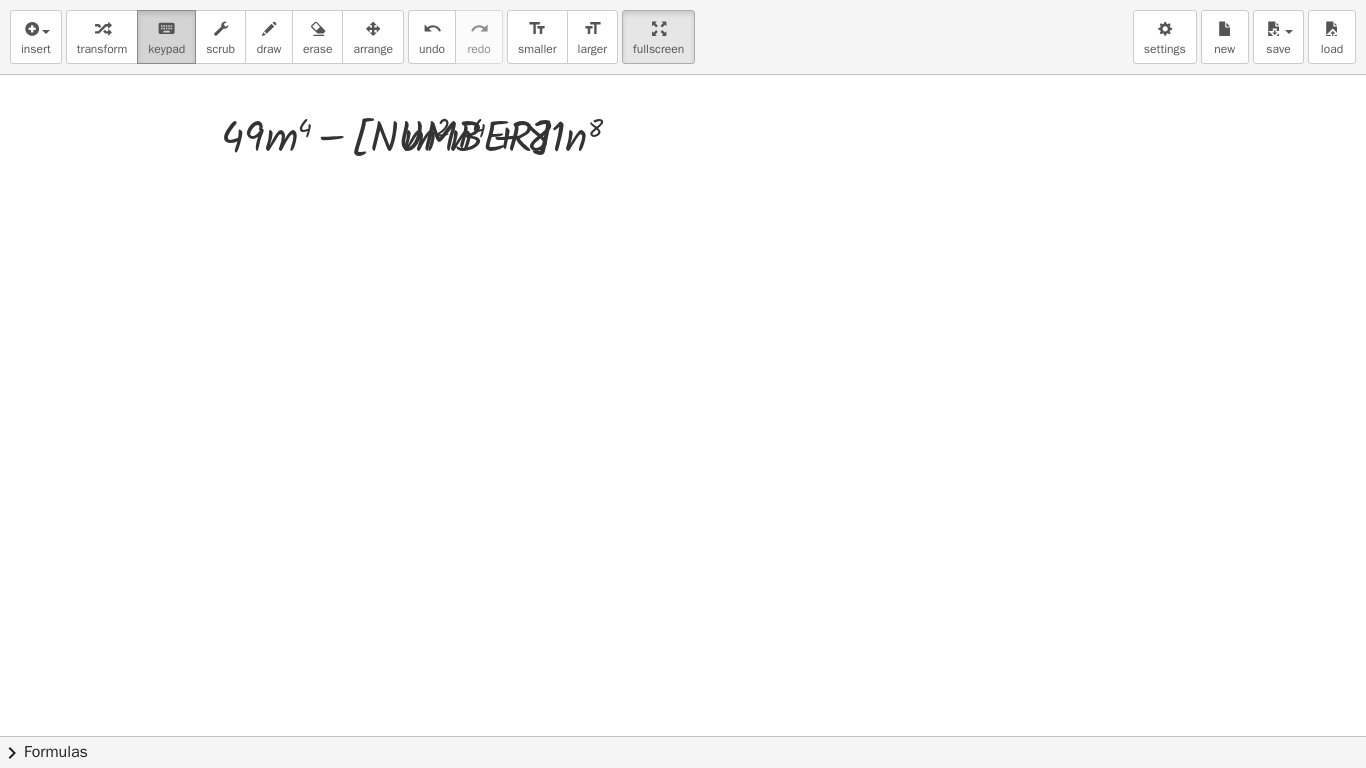 click on "keyboard" at bounding box center (166, 29) 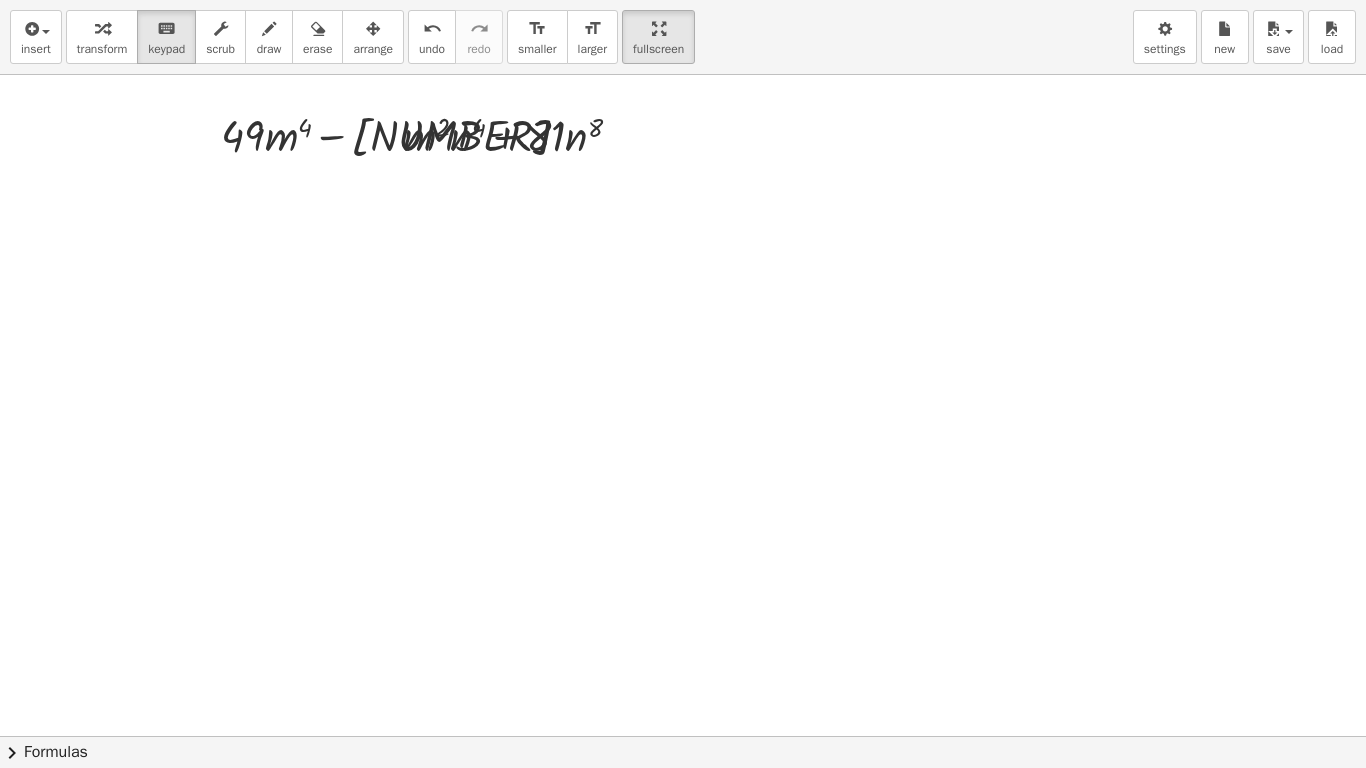 click at bounding box center (683, 736) 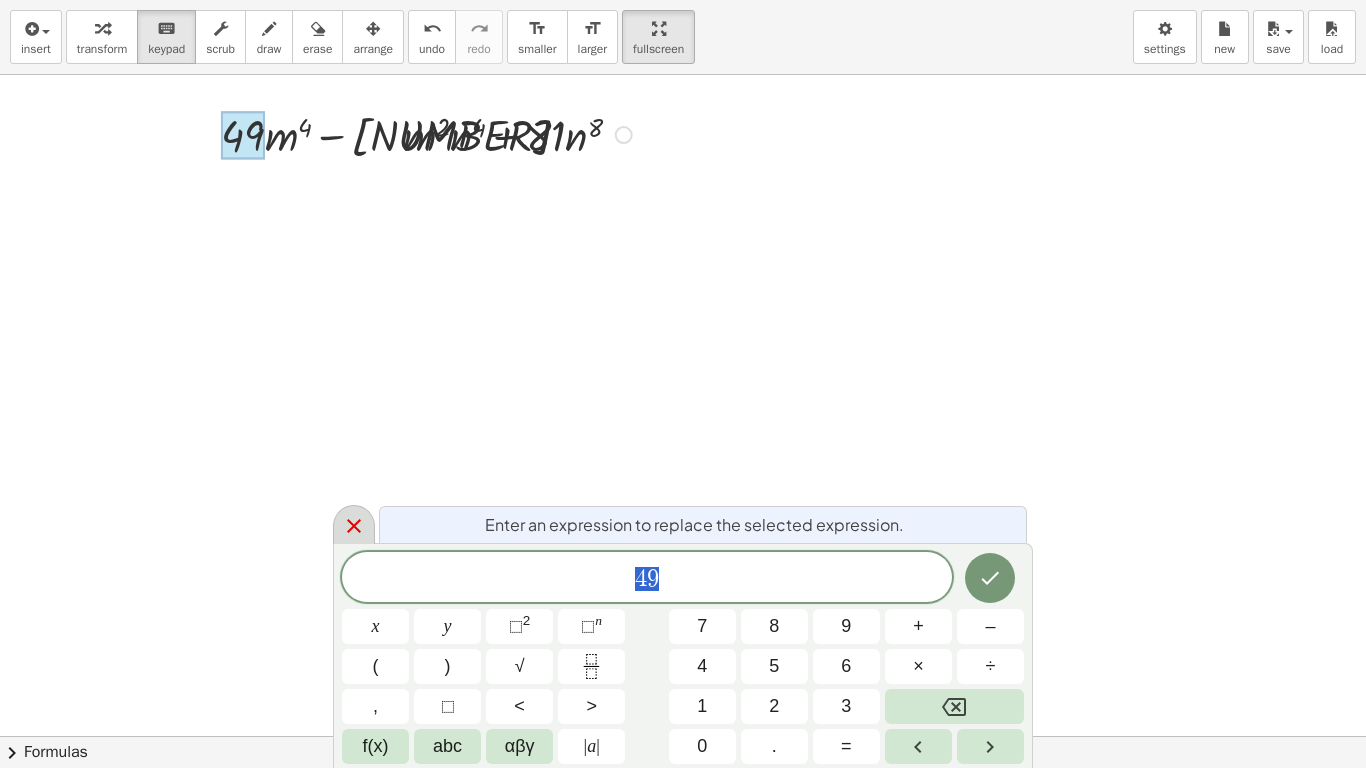 click 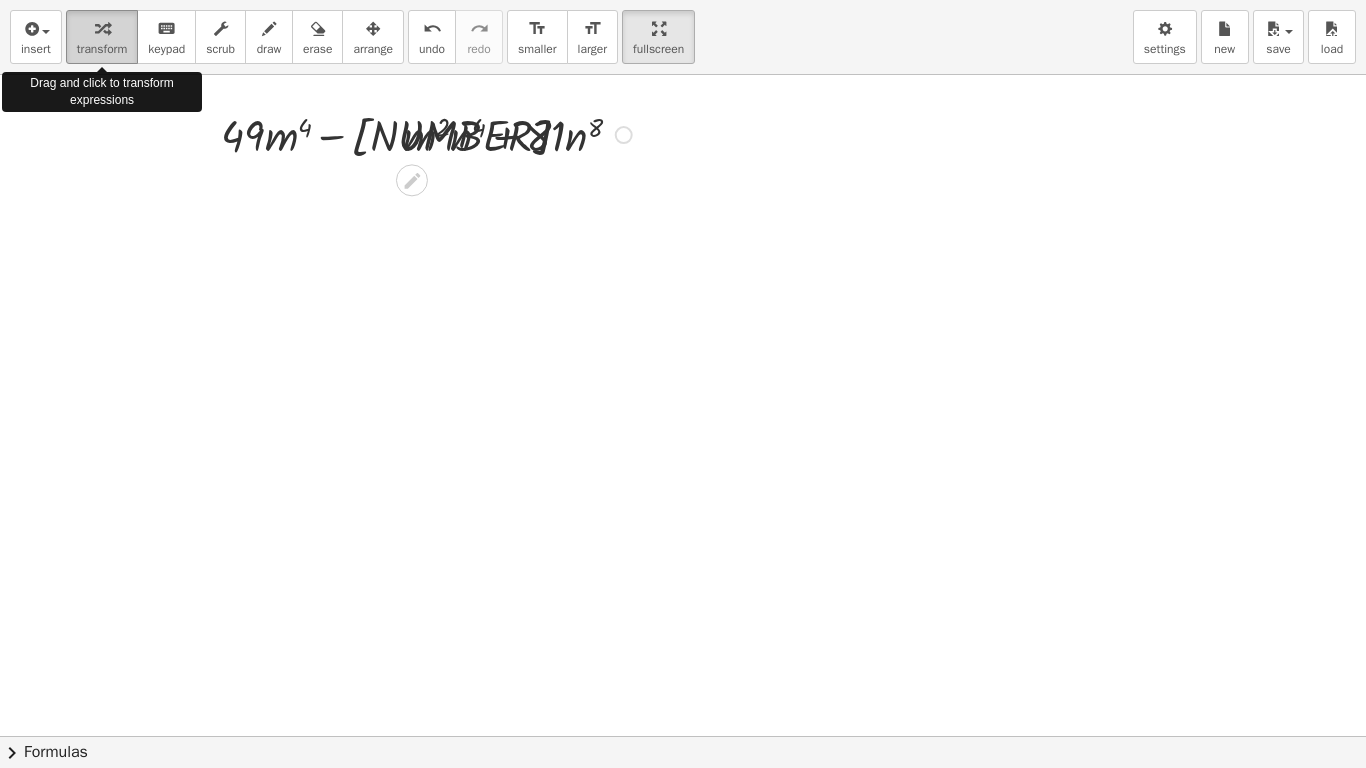 click at bounding box center (102, 28) 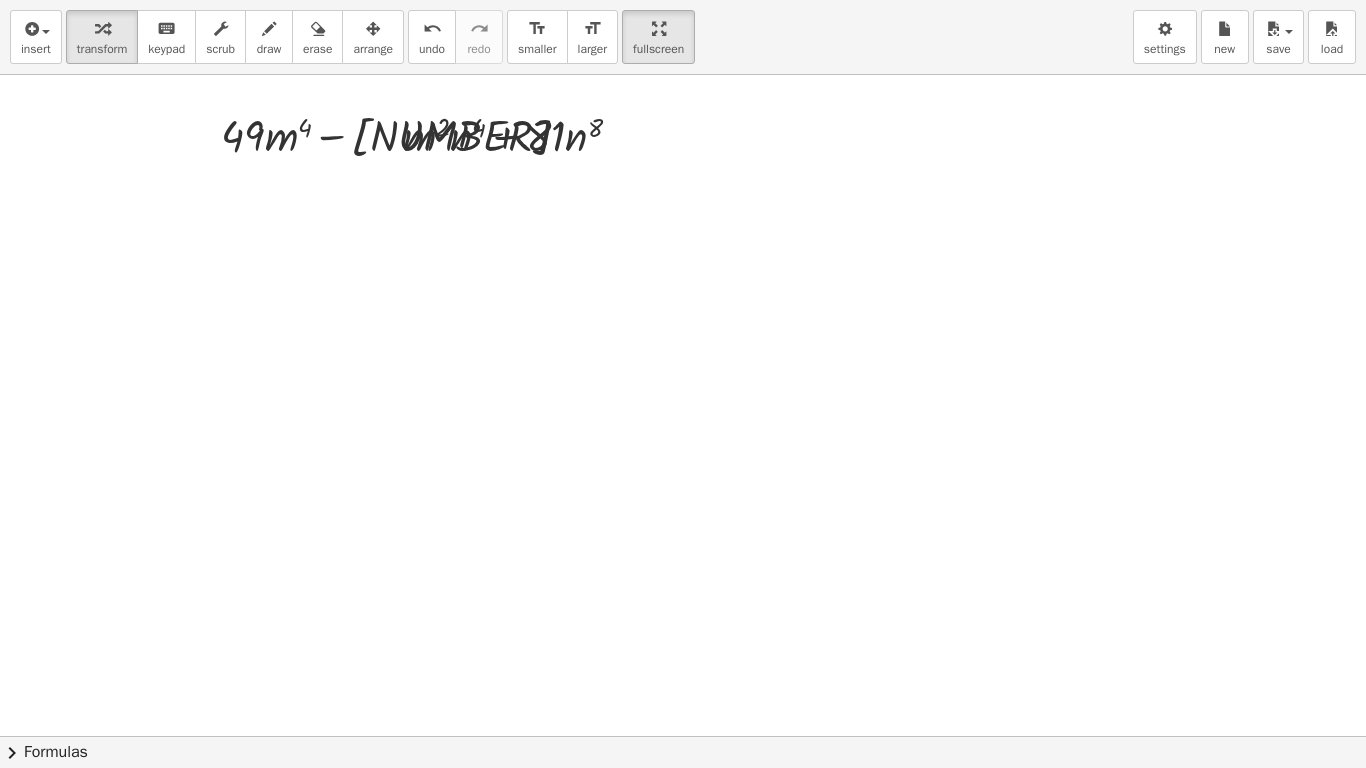 drag, startPoint x: 436, startPoint y: 179, endPoint x: 401, endPoint y: 249, distance: 78.26238 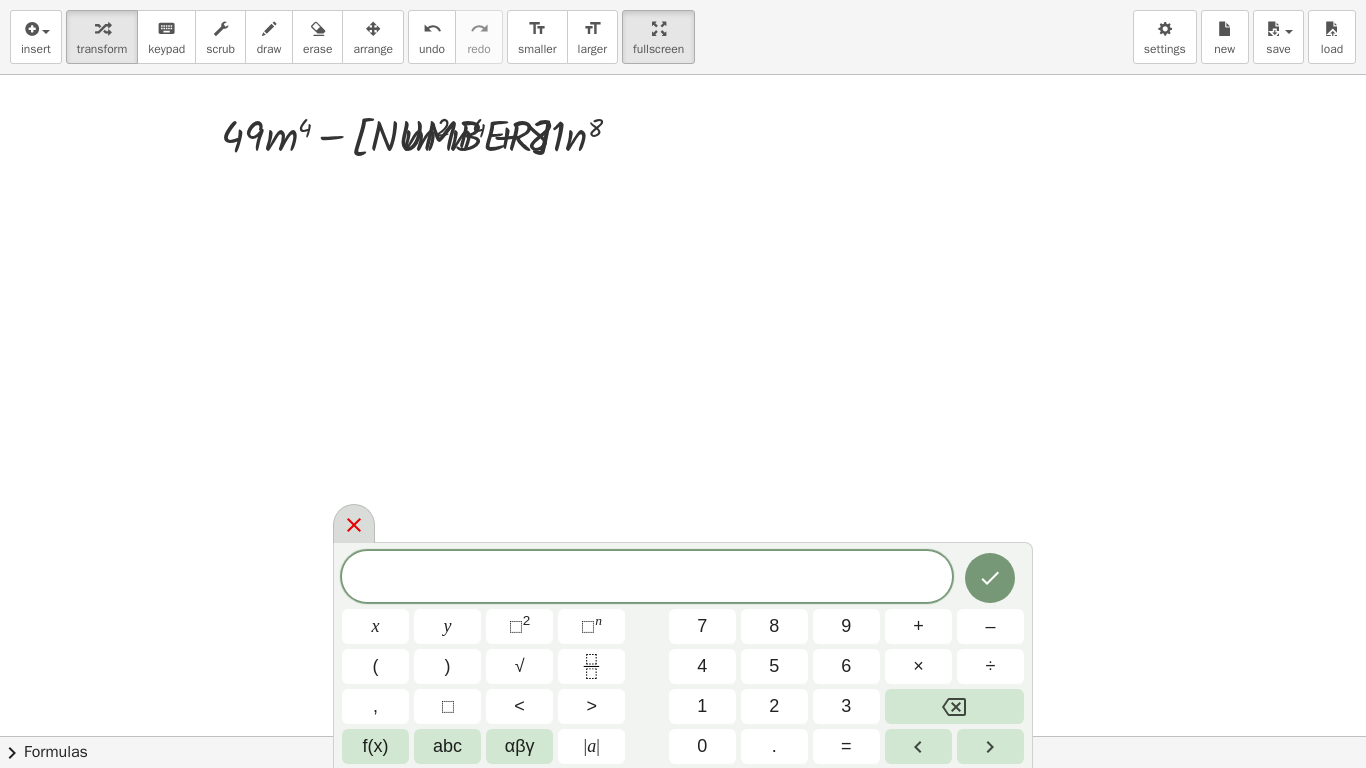 click 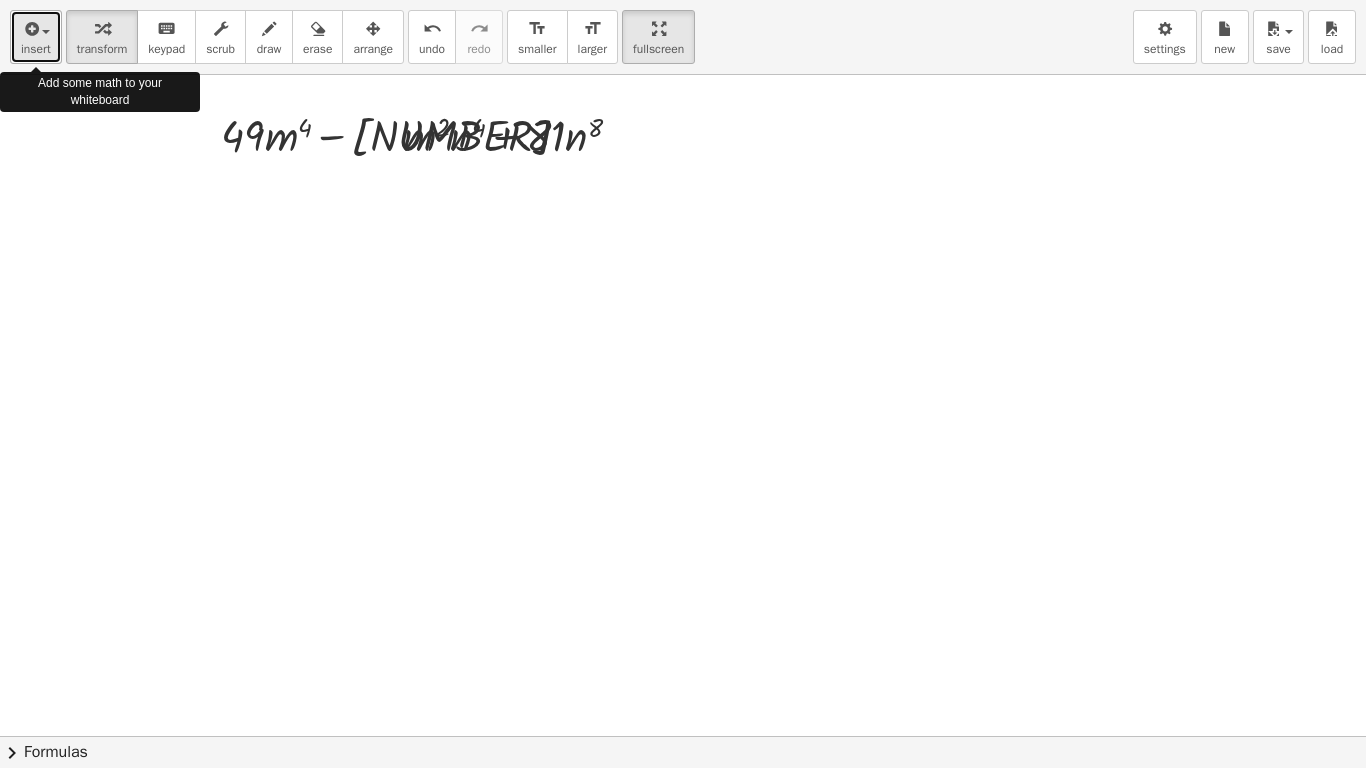 click on "insert" at bounding box center (36, 49) 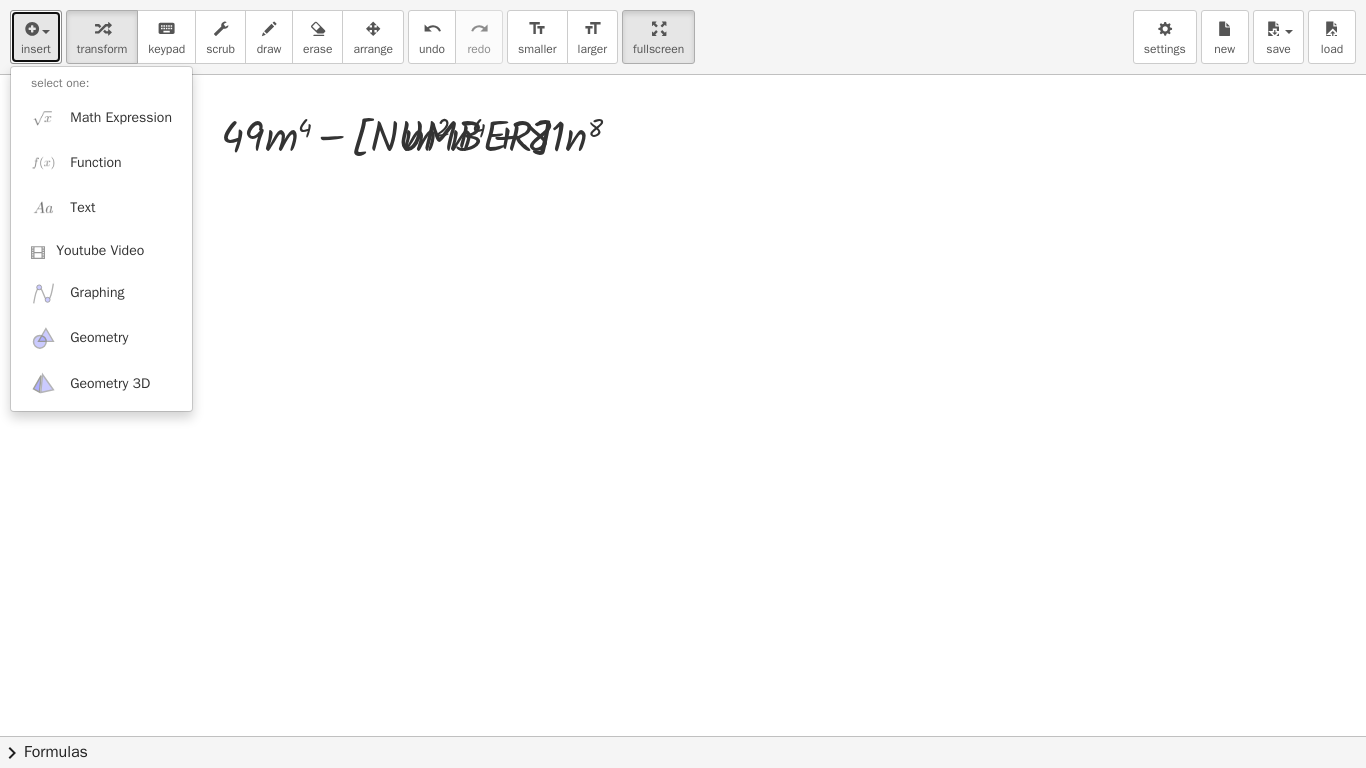click at bounding box center [683, 736] 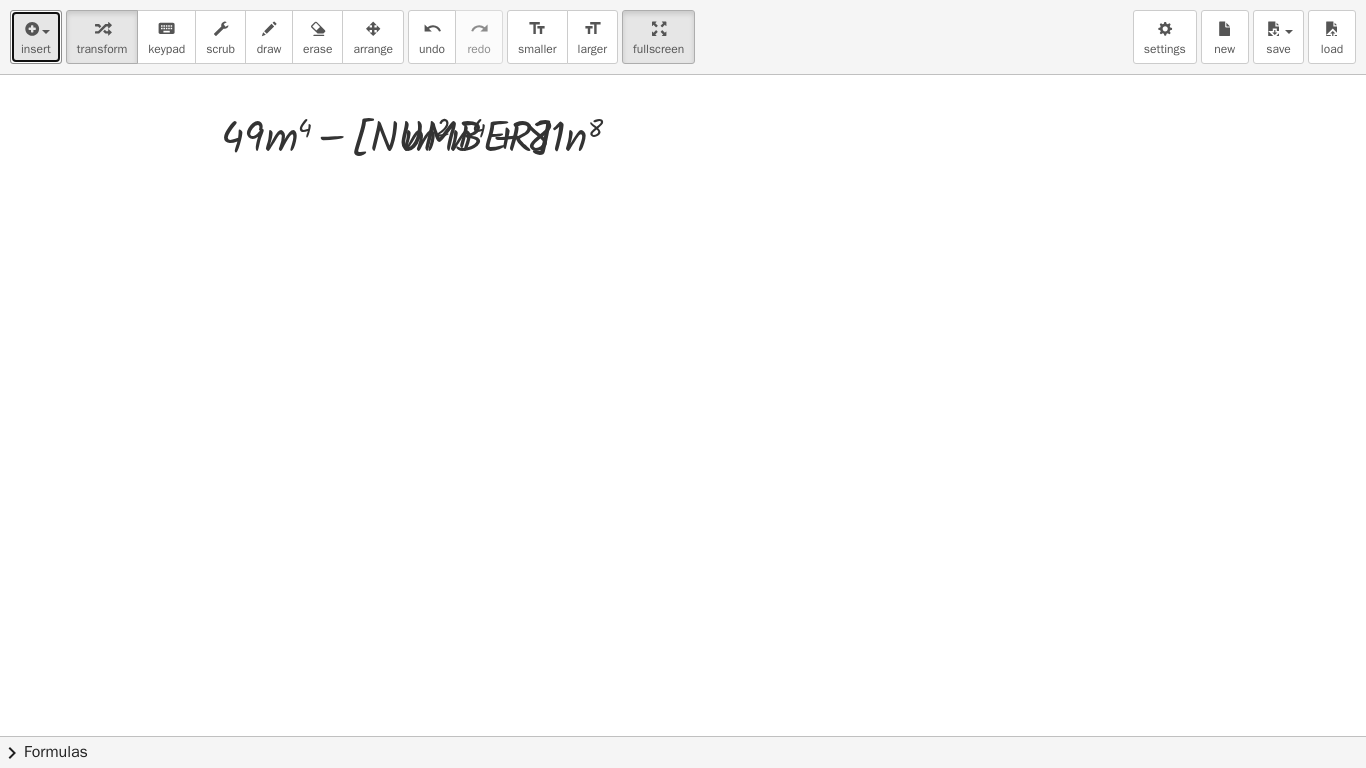 drag, startPoint x: 665, startPoint y: 35, endPoint x: 665, endPoint y: -52, distance: 87 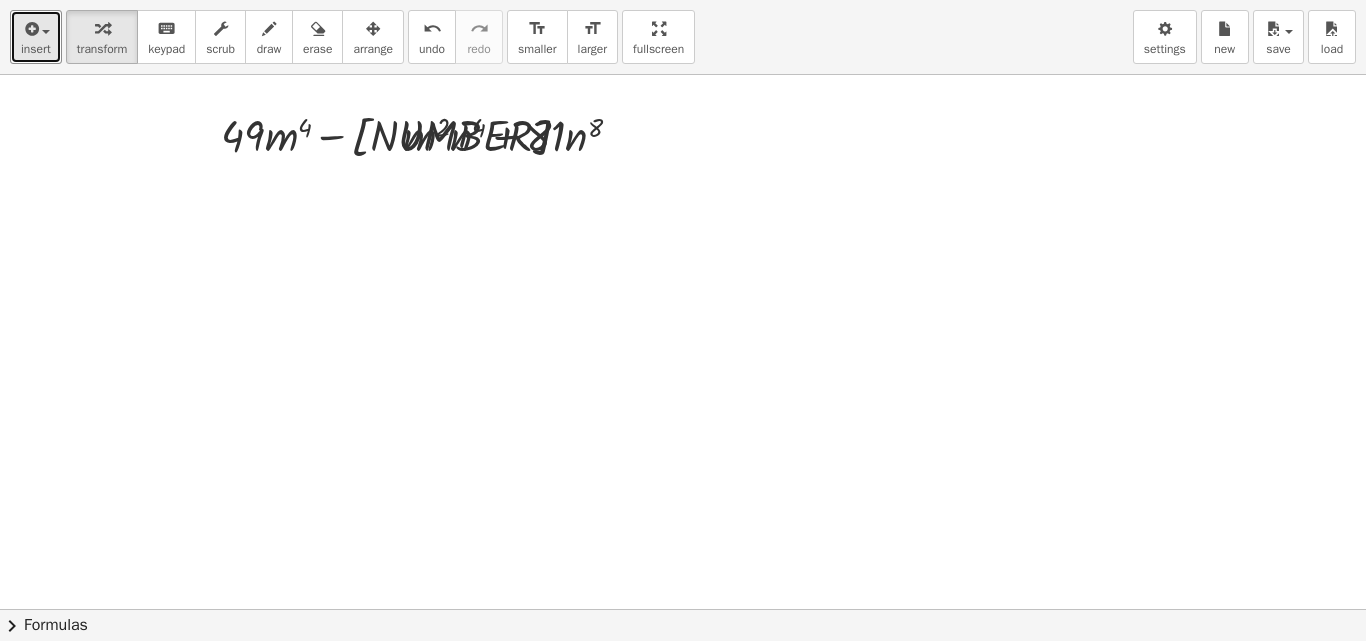 click at bounding box center [683, 609] 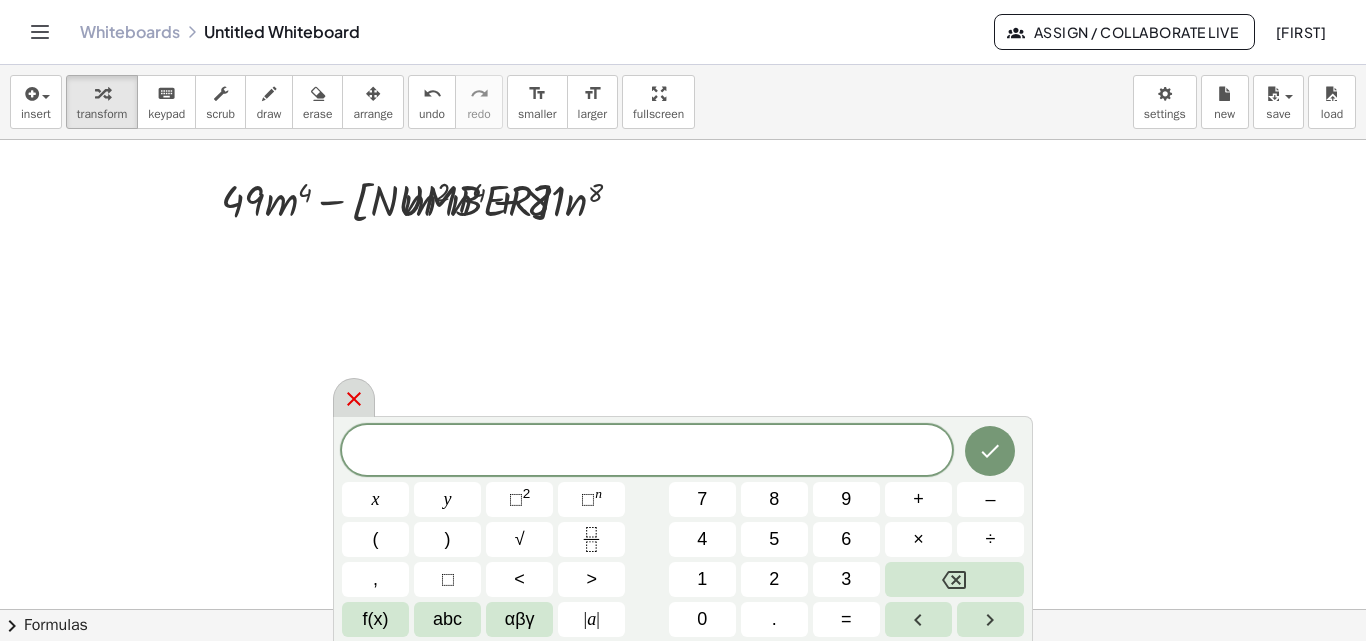 click 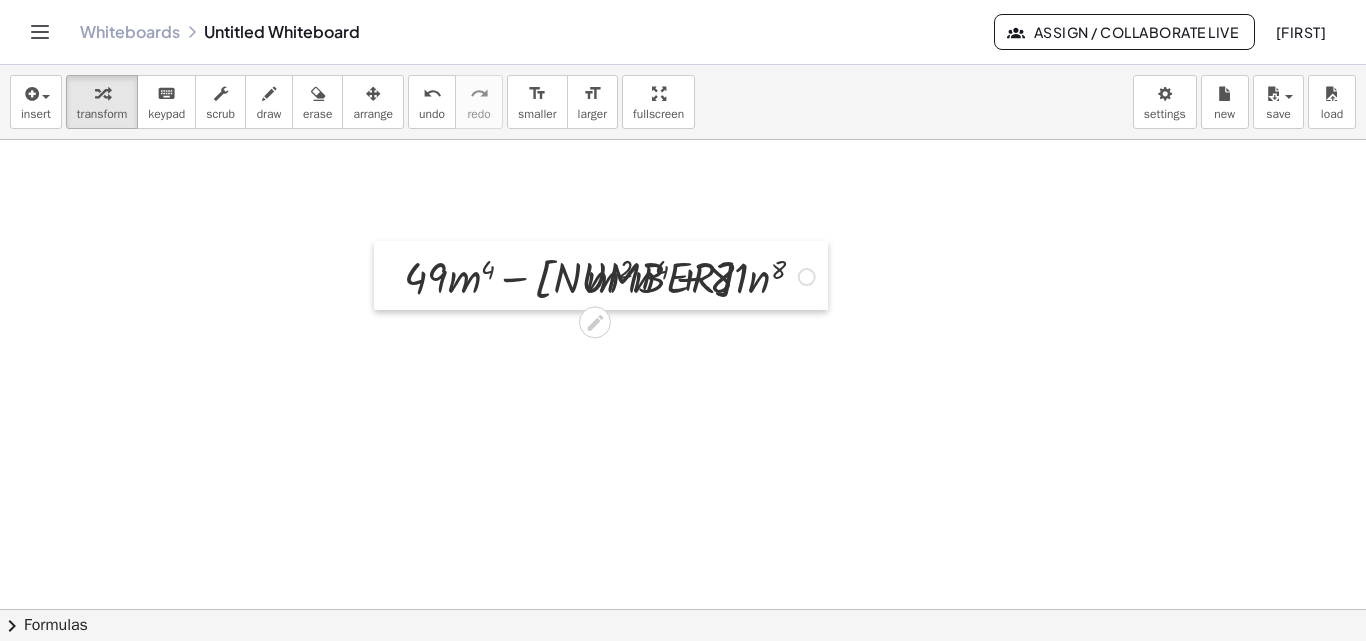 drag, startPoint x: 215, startPoint y: 199, endPoint x: 397, endPoint y: 276, distance: 197.61832 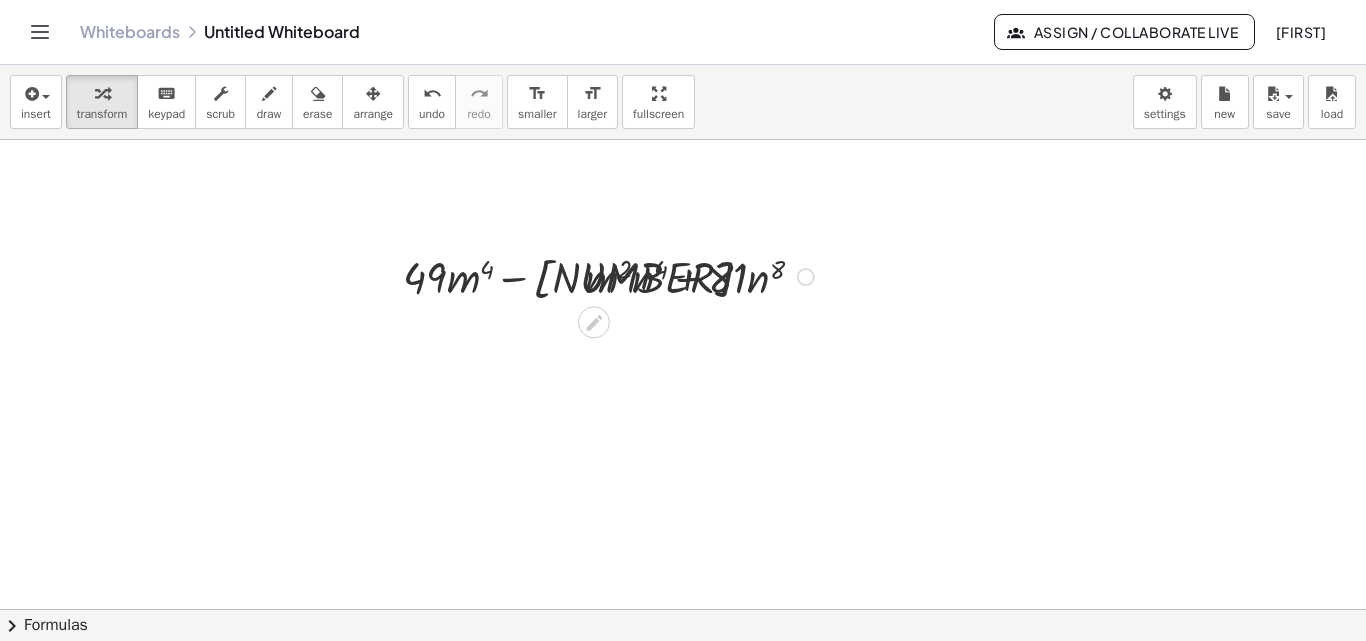click at bounding box center [806, 277] 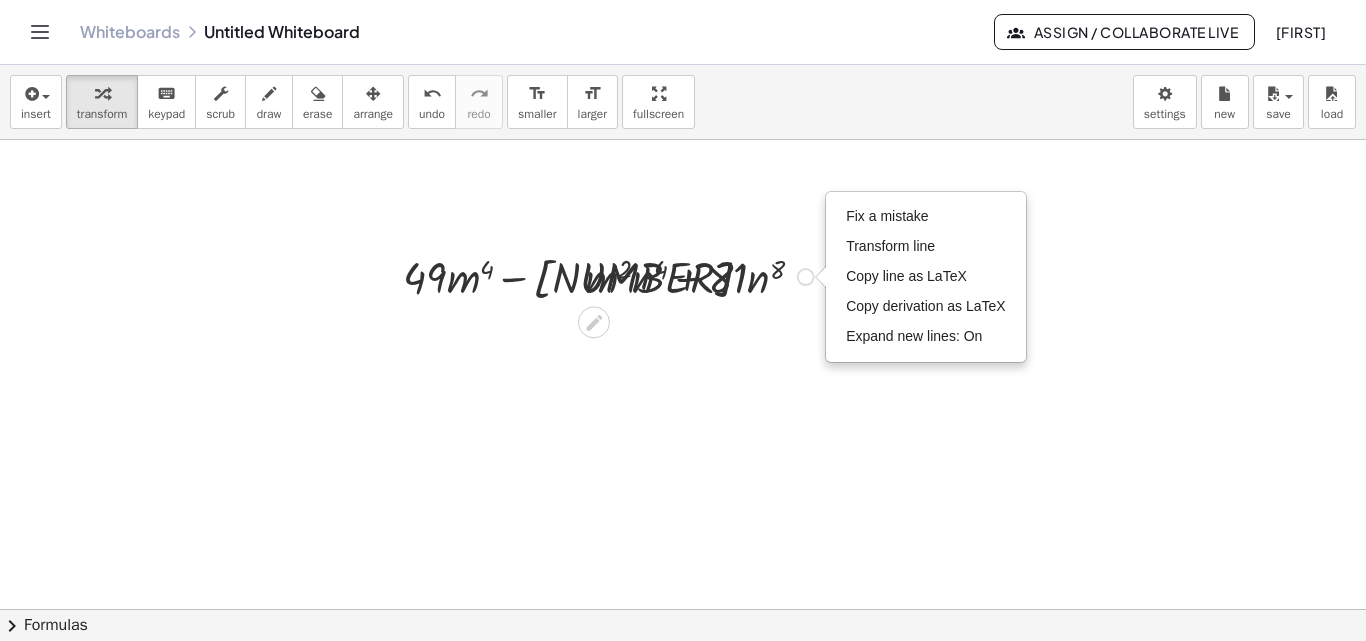 click on "Fix a mistake Transform line Copy line as LaTeX Copy derivation as LaTeX Expand new lines: On" at bounding box center [806, 277] 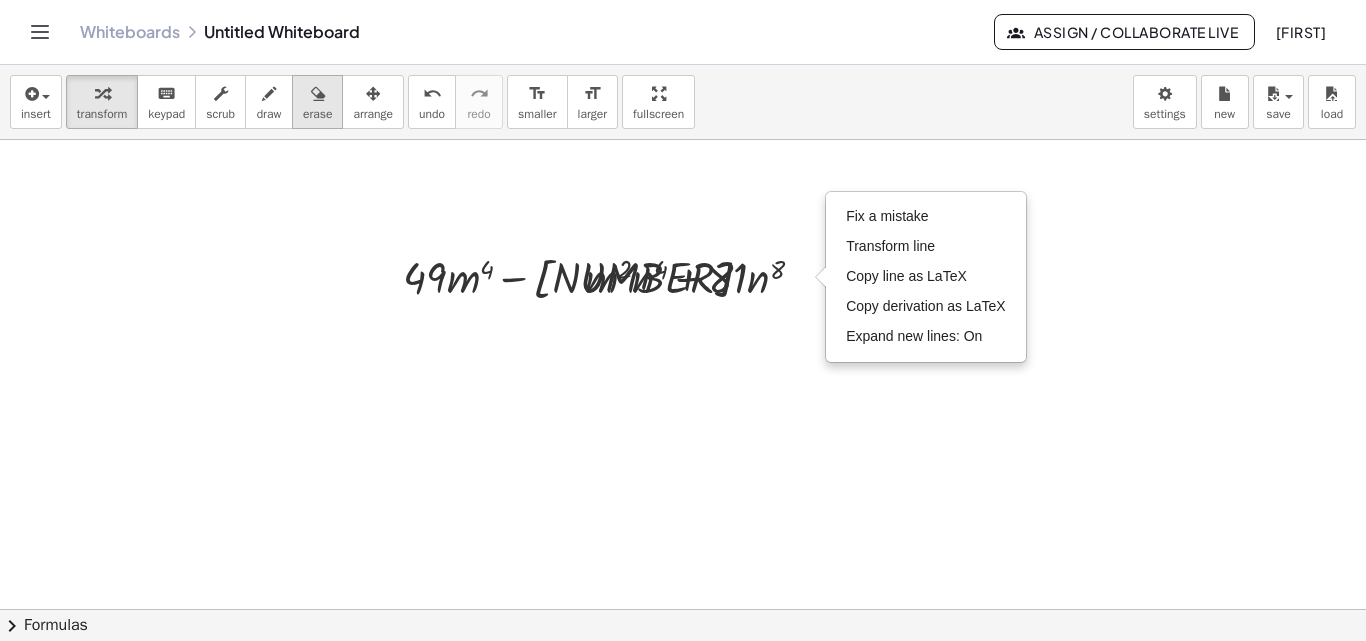 click at bounding box center (317, 93) 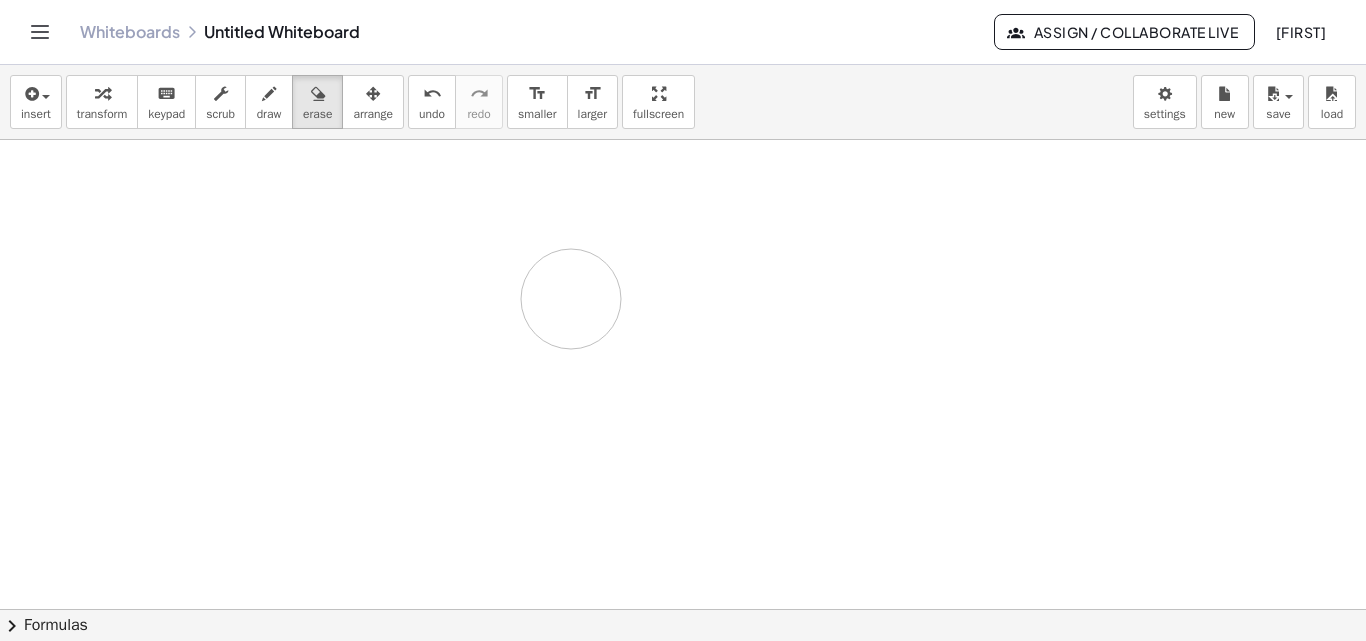 drag, startPoint x: 437, startPoint y: 292, endPoint x: 722, endPoint y: 312, distance: 285.7009 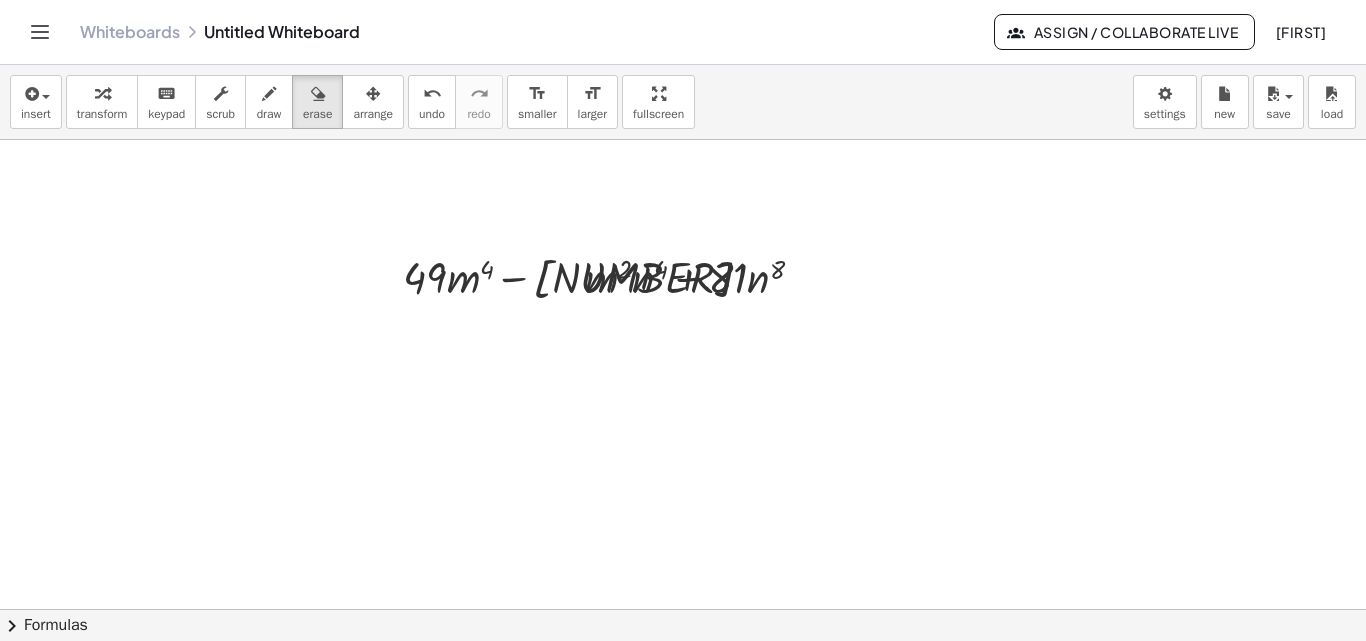 click at bounding box center [683, 609] 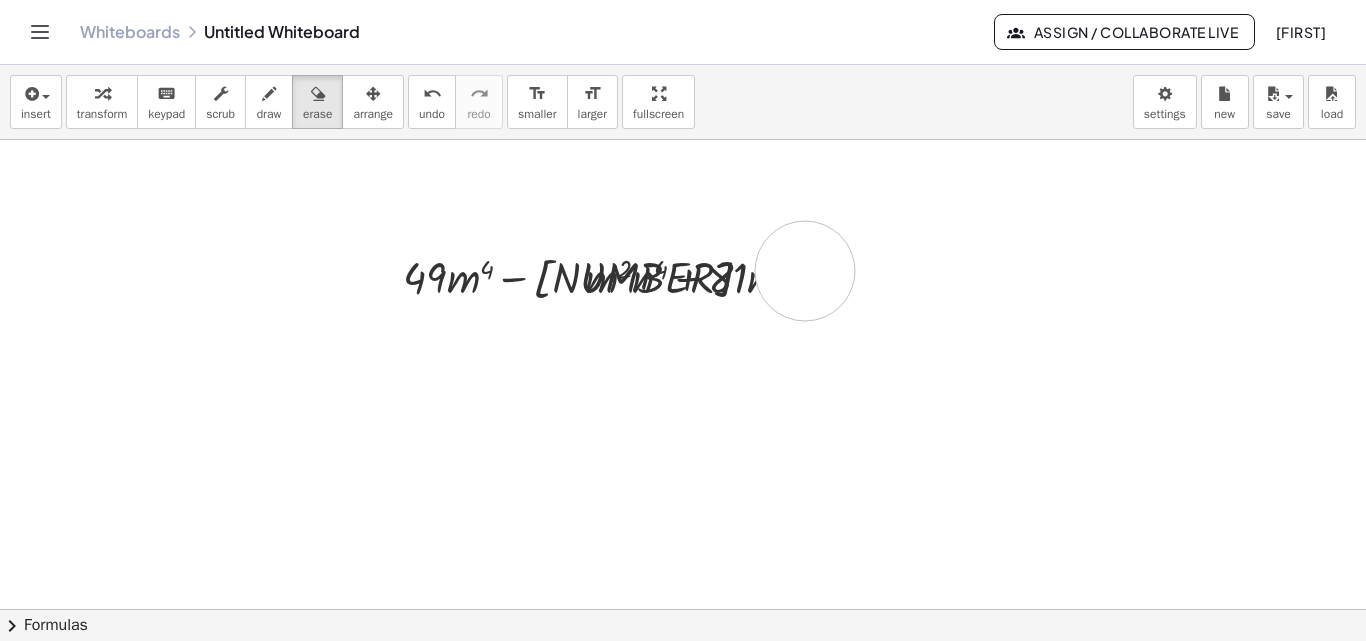 click at bounding box center (683, 609) 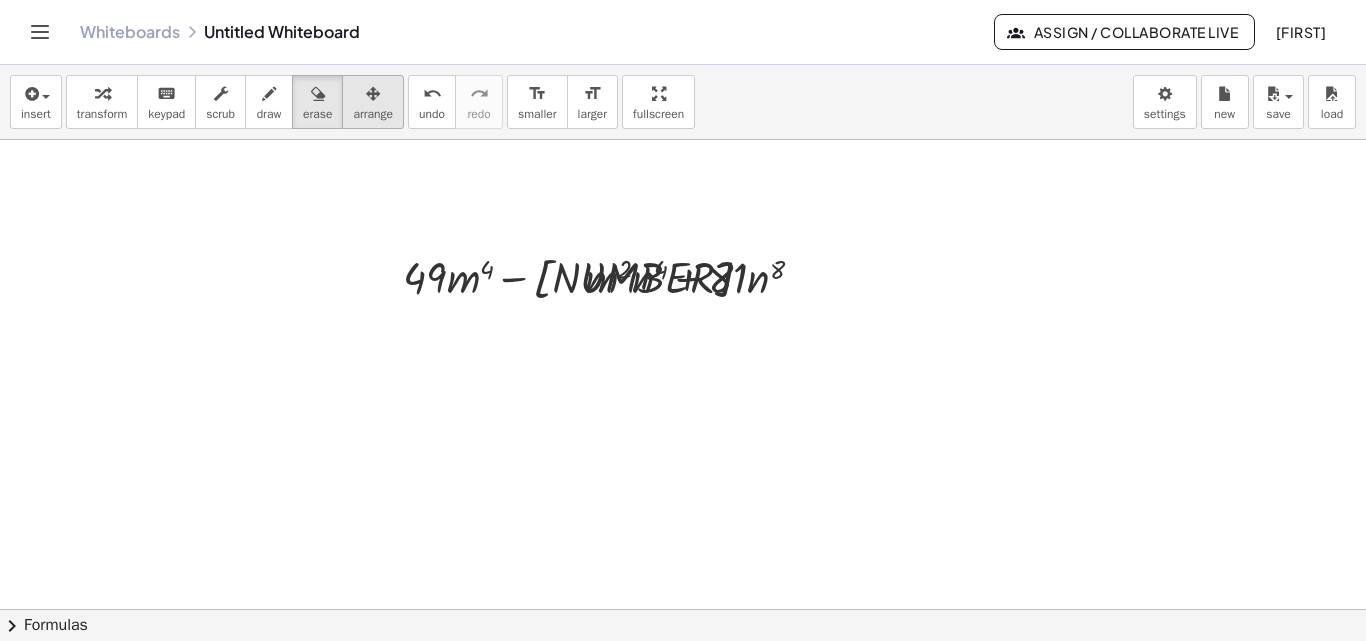 click at bounding box center [373, 94] 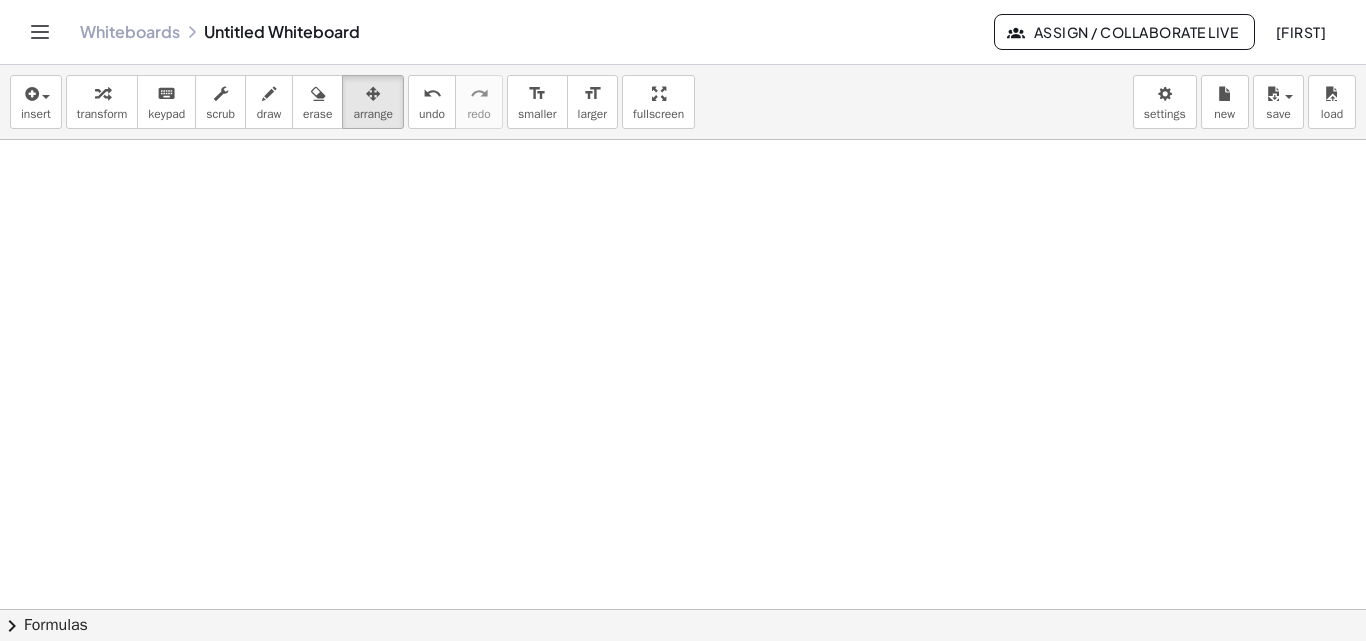 click at bounding box center [683, 609] 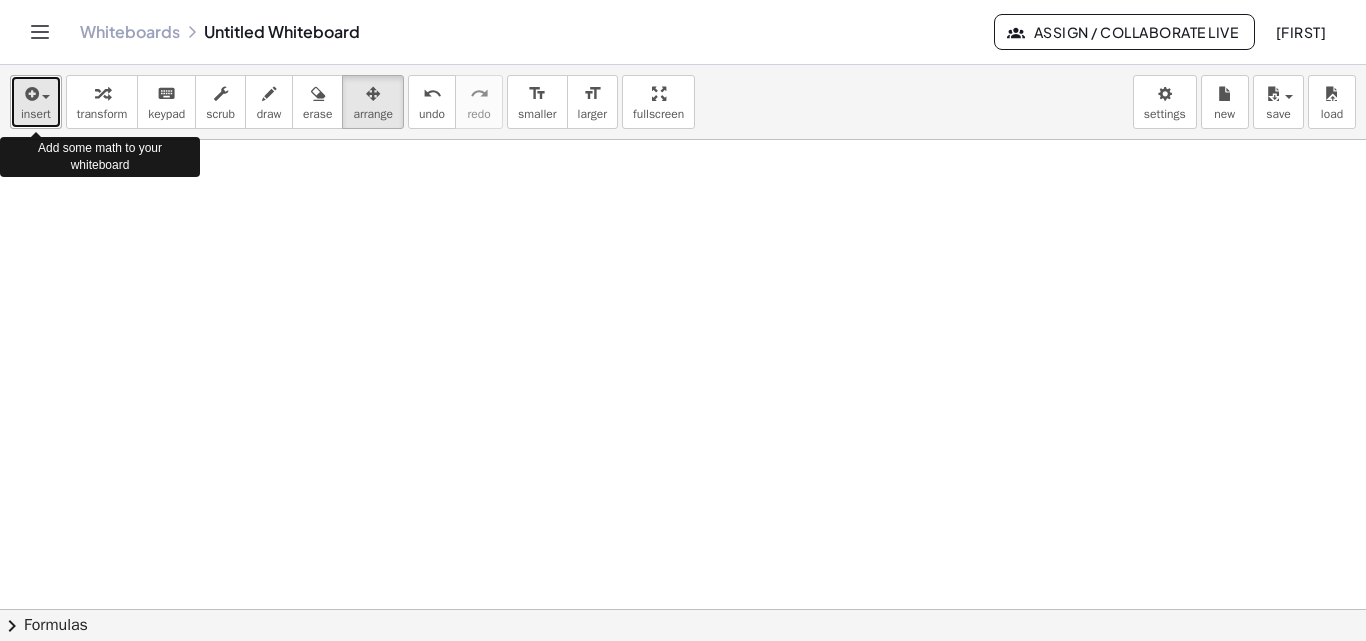 click on "insert" at bounding box center [36, 114] 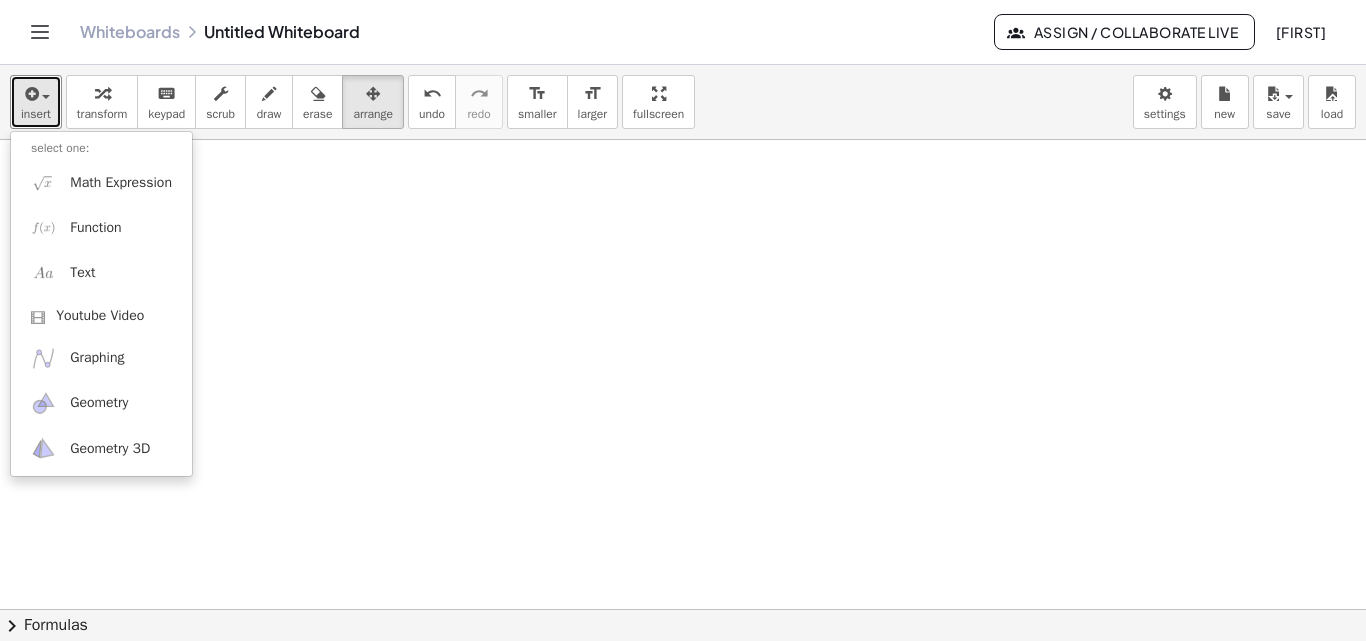 click at bounding box center (683, 609) 